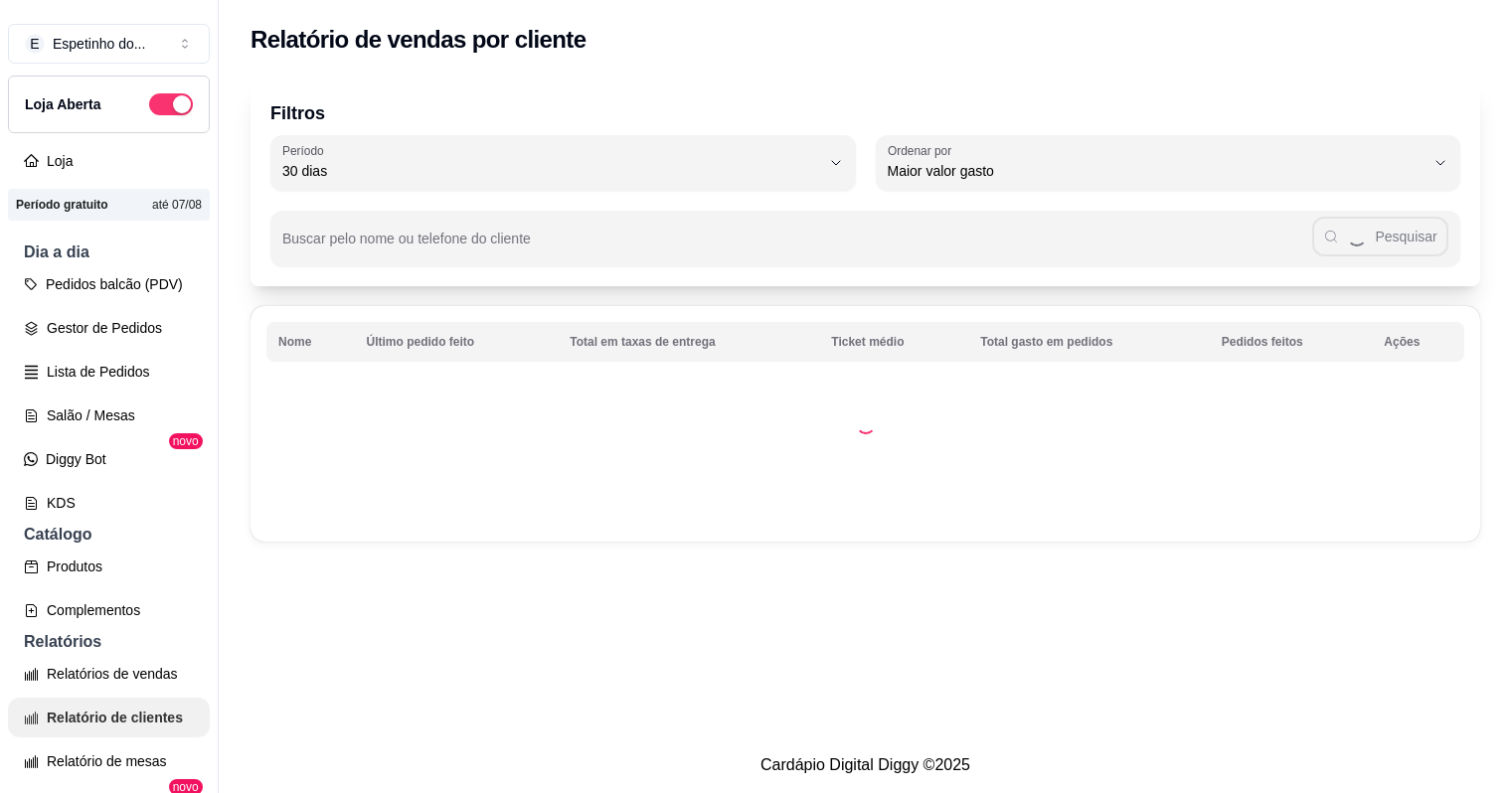 select on "30" 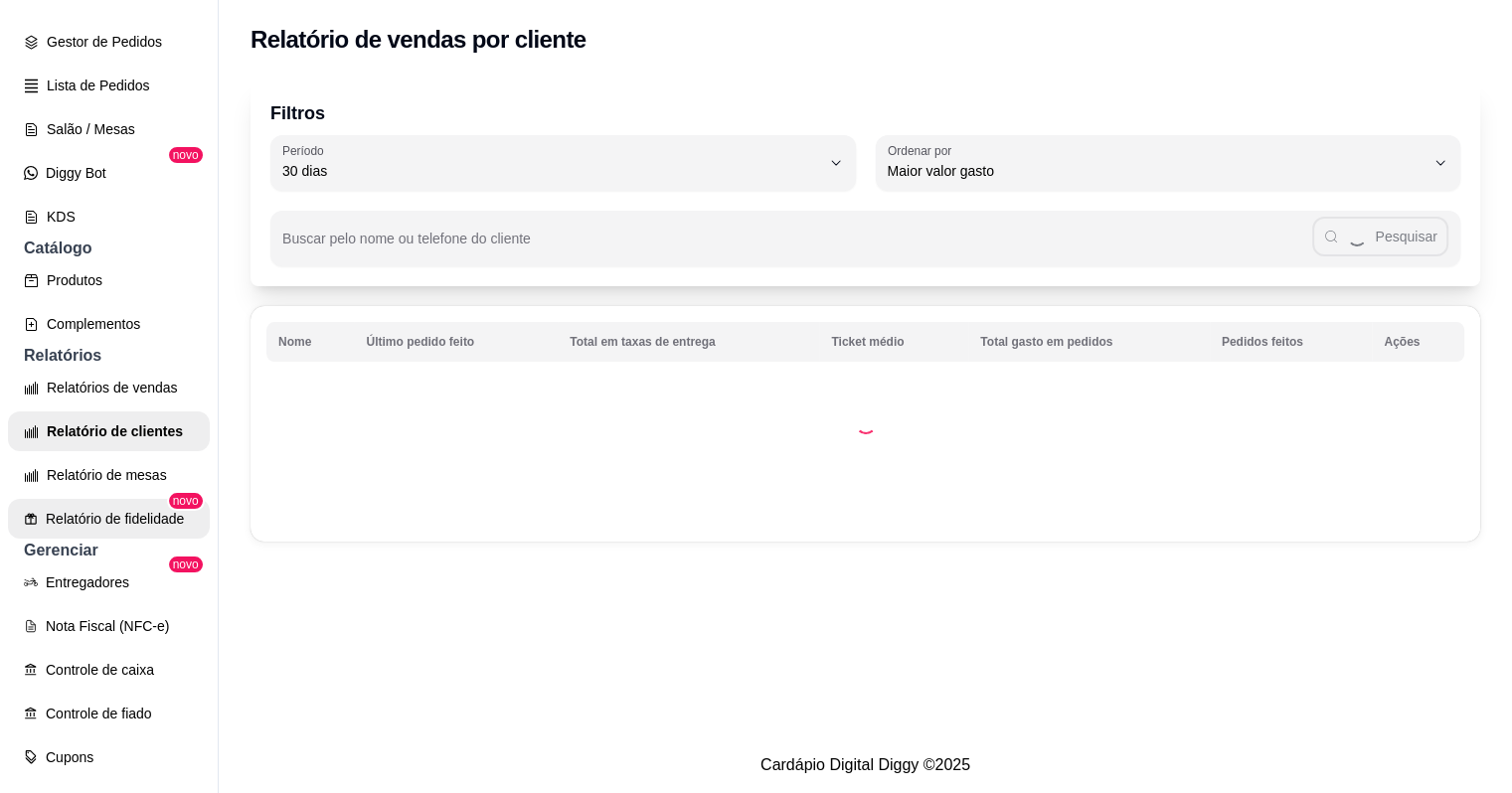 scroll, scrollTop: 286, scrollLeft: 0, axis: vertical 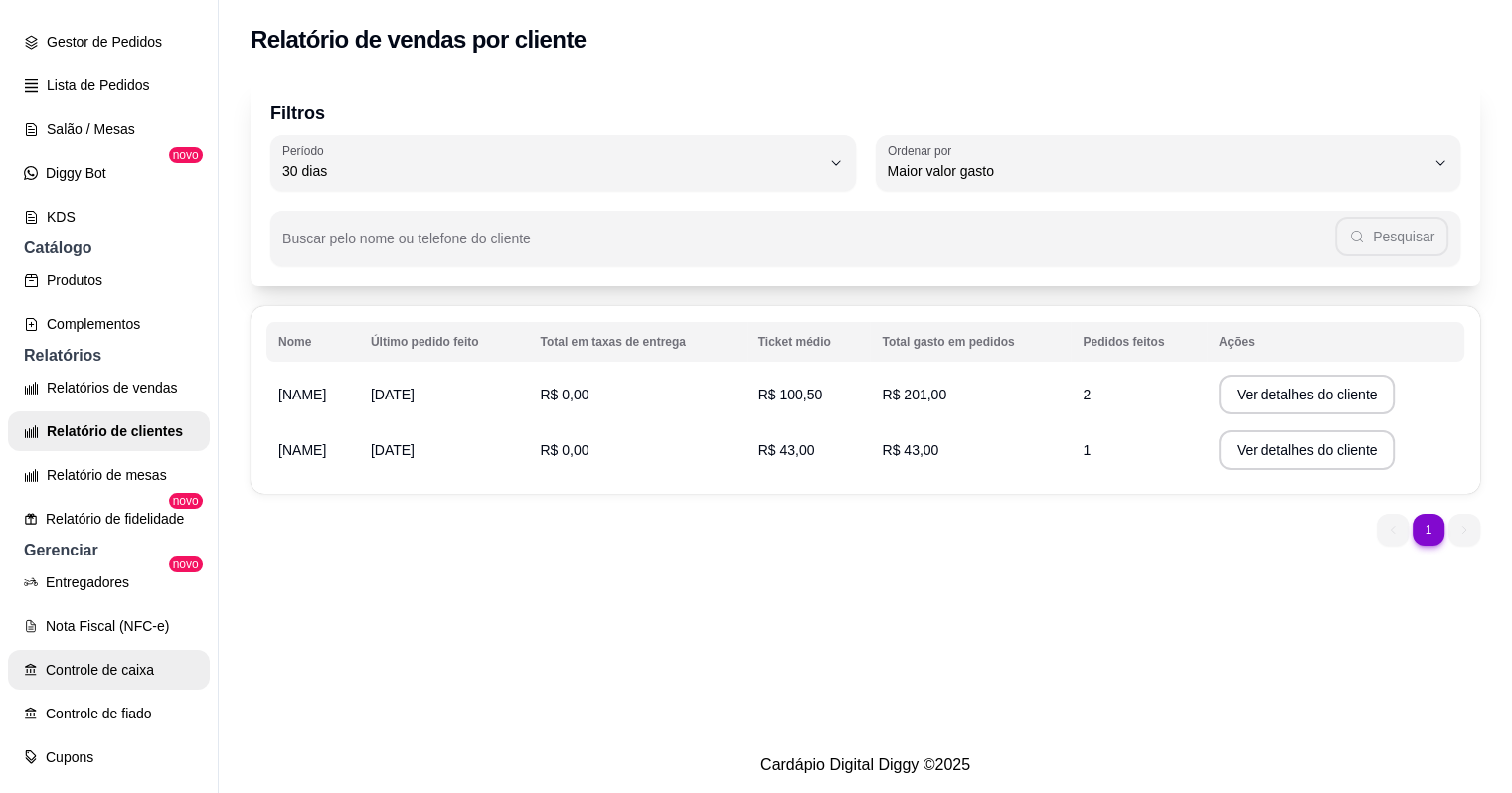 click on "Controle de caixa" at bounding box center (108, 670) 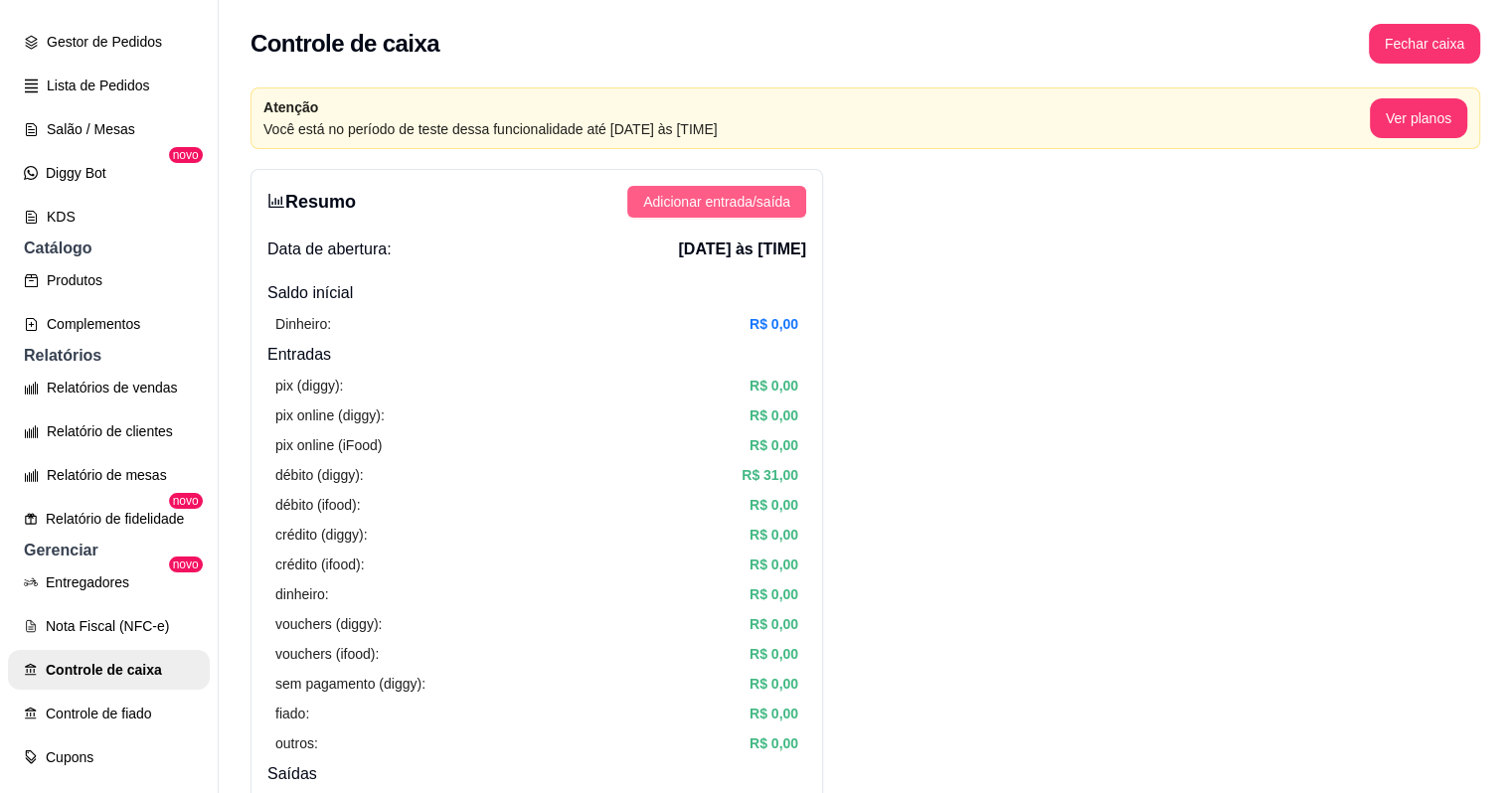 click on "Adicionar entrada/saída" at bounding box center [717, 202] 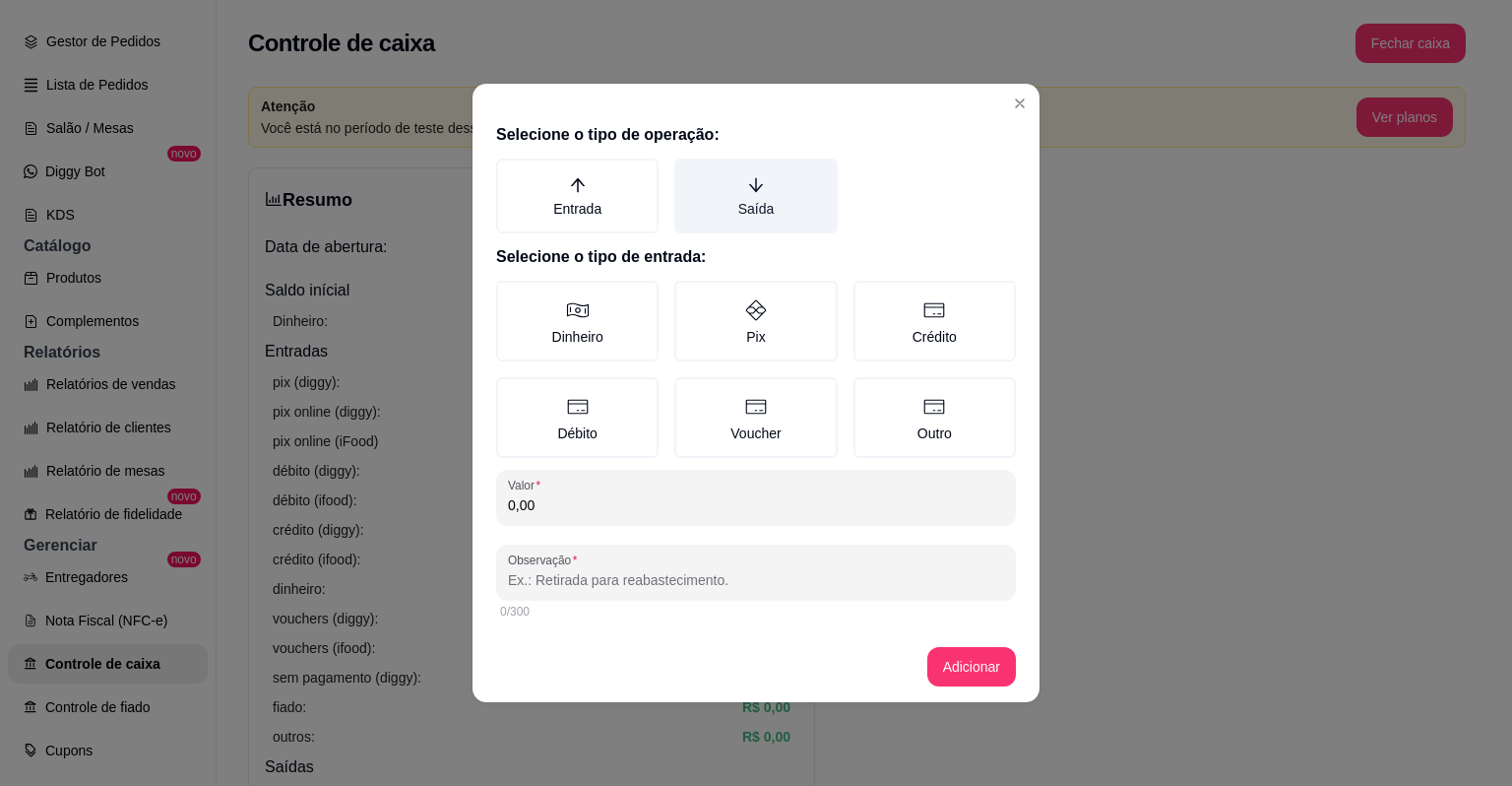click 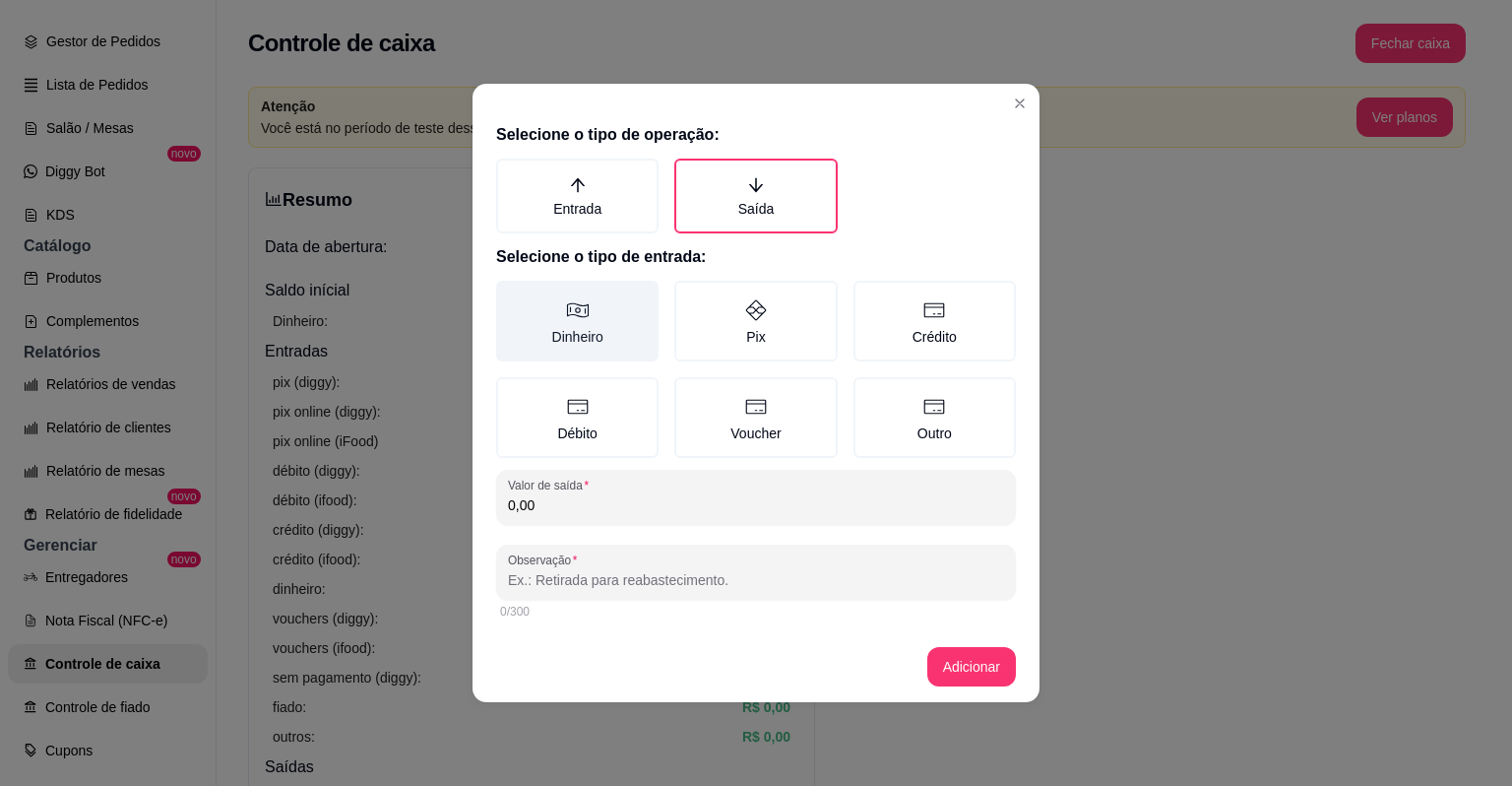 click on "Dinheiro" at bounding box center (577, 321) 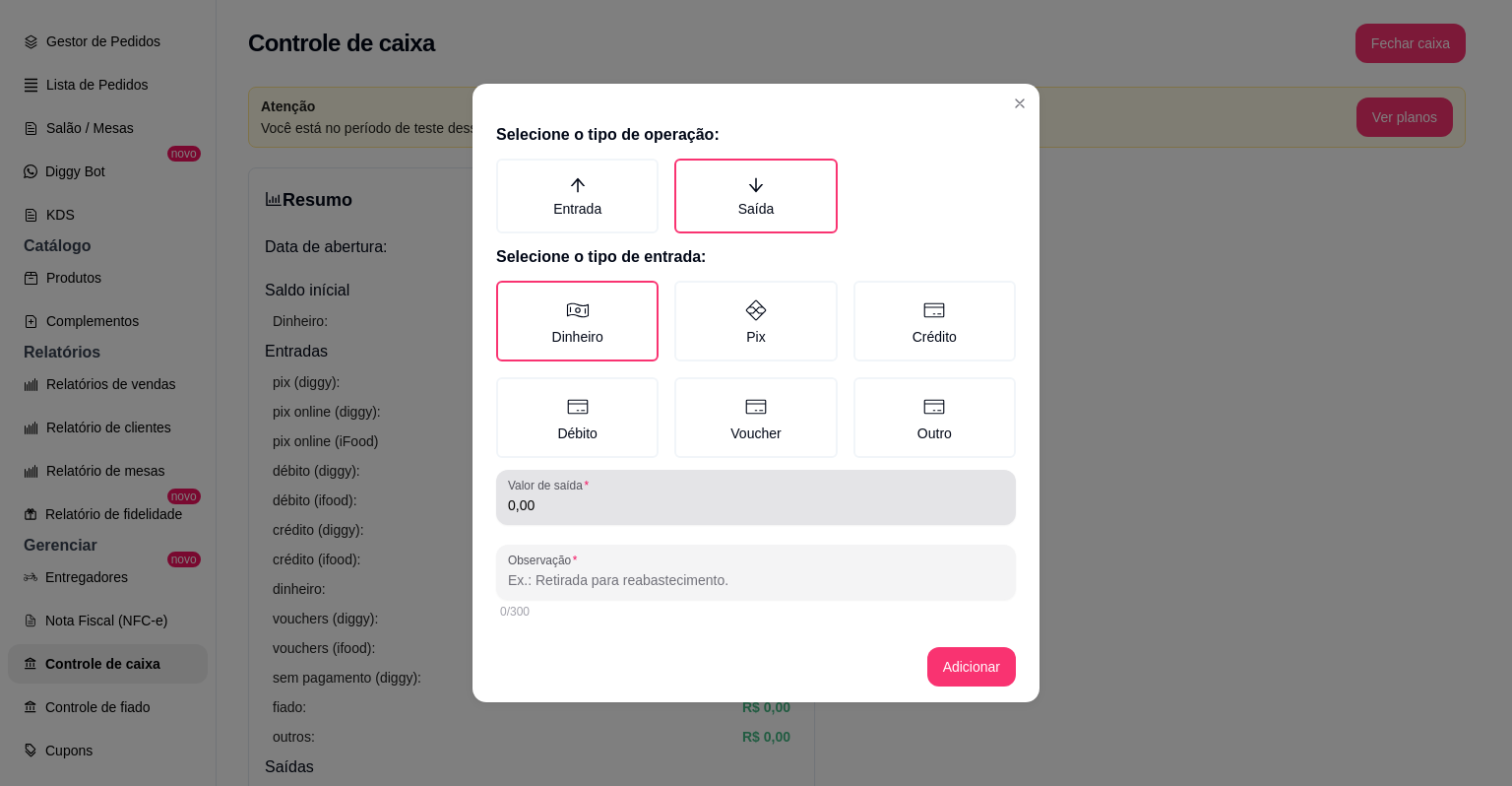 click on "0,00" at bounding box center (756, 505) 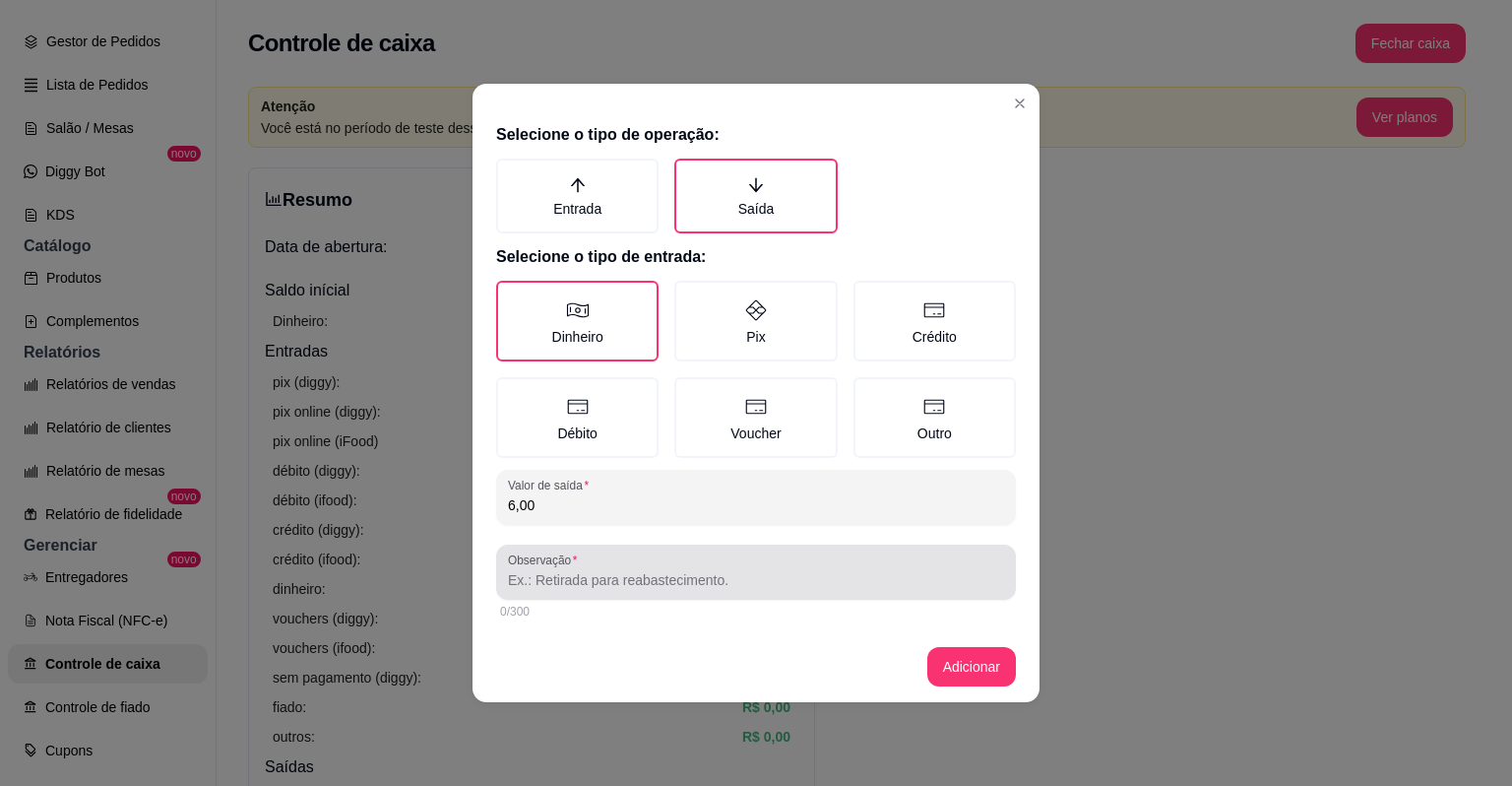 type on "6,00" 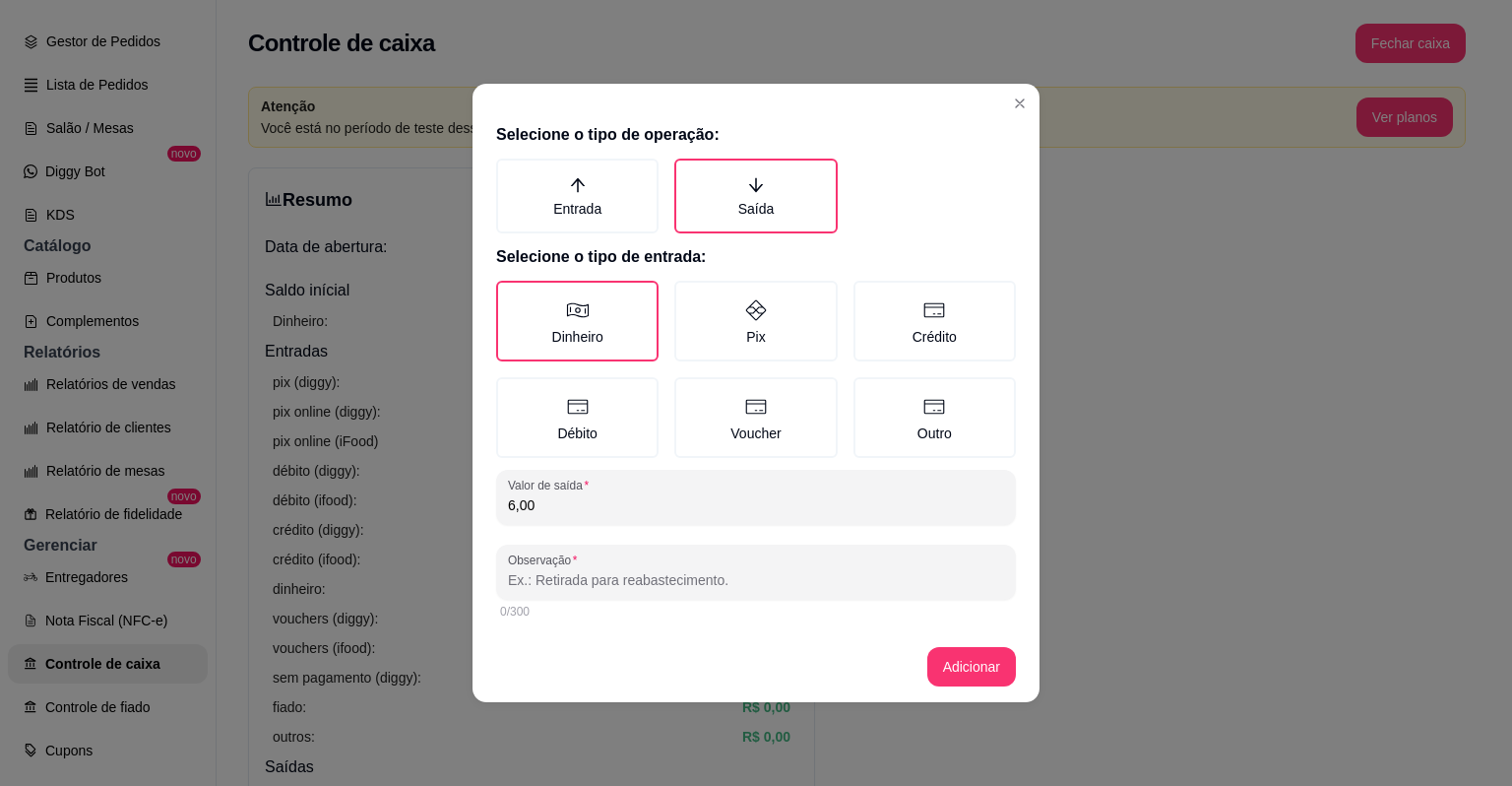 click on "Observação" at bounding box center [756, 580] 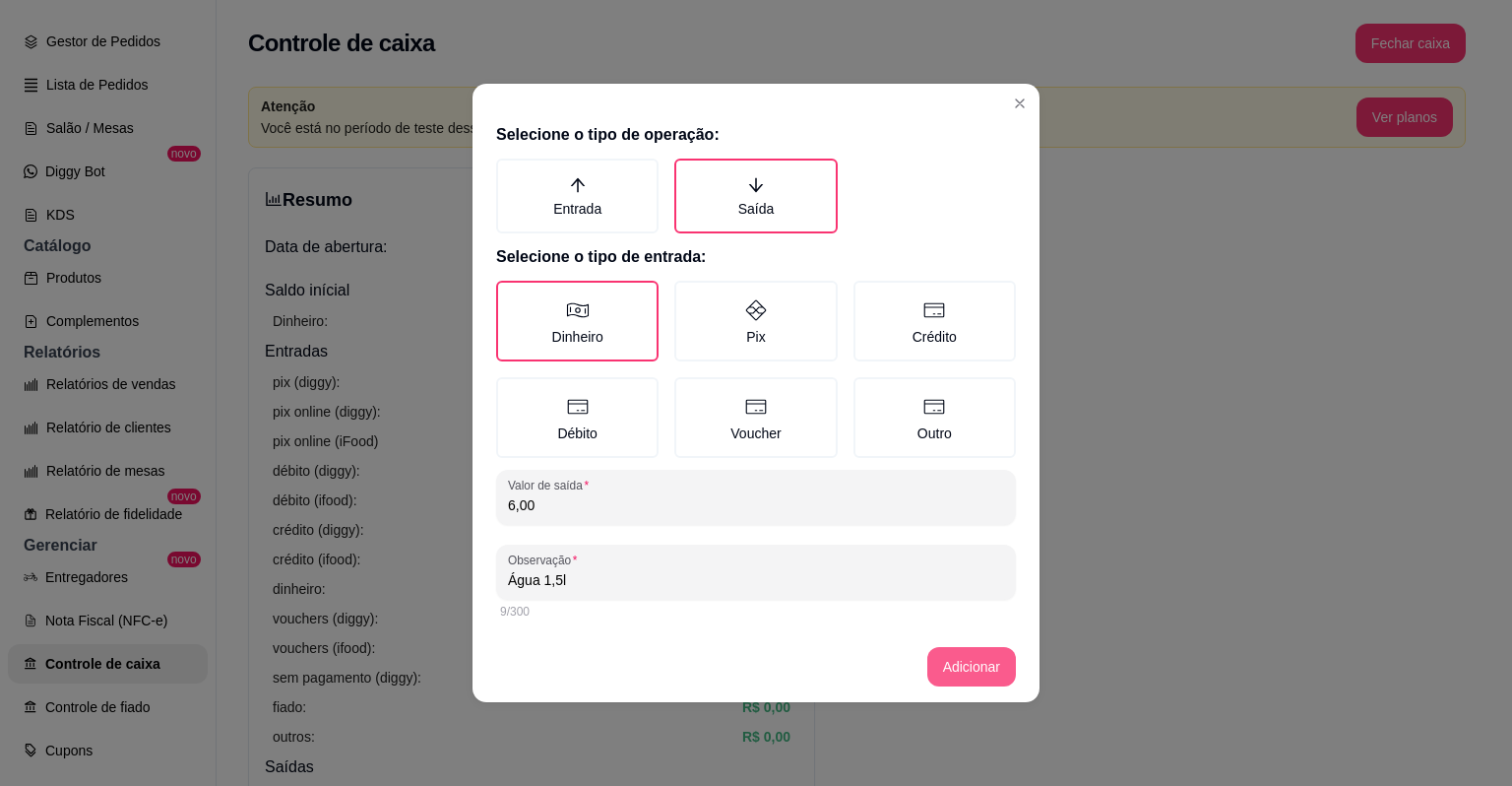 type on "Água 1,5l" 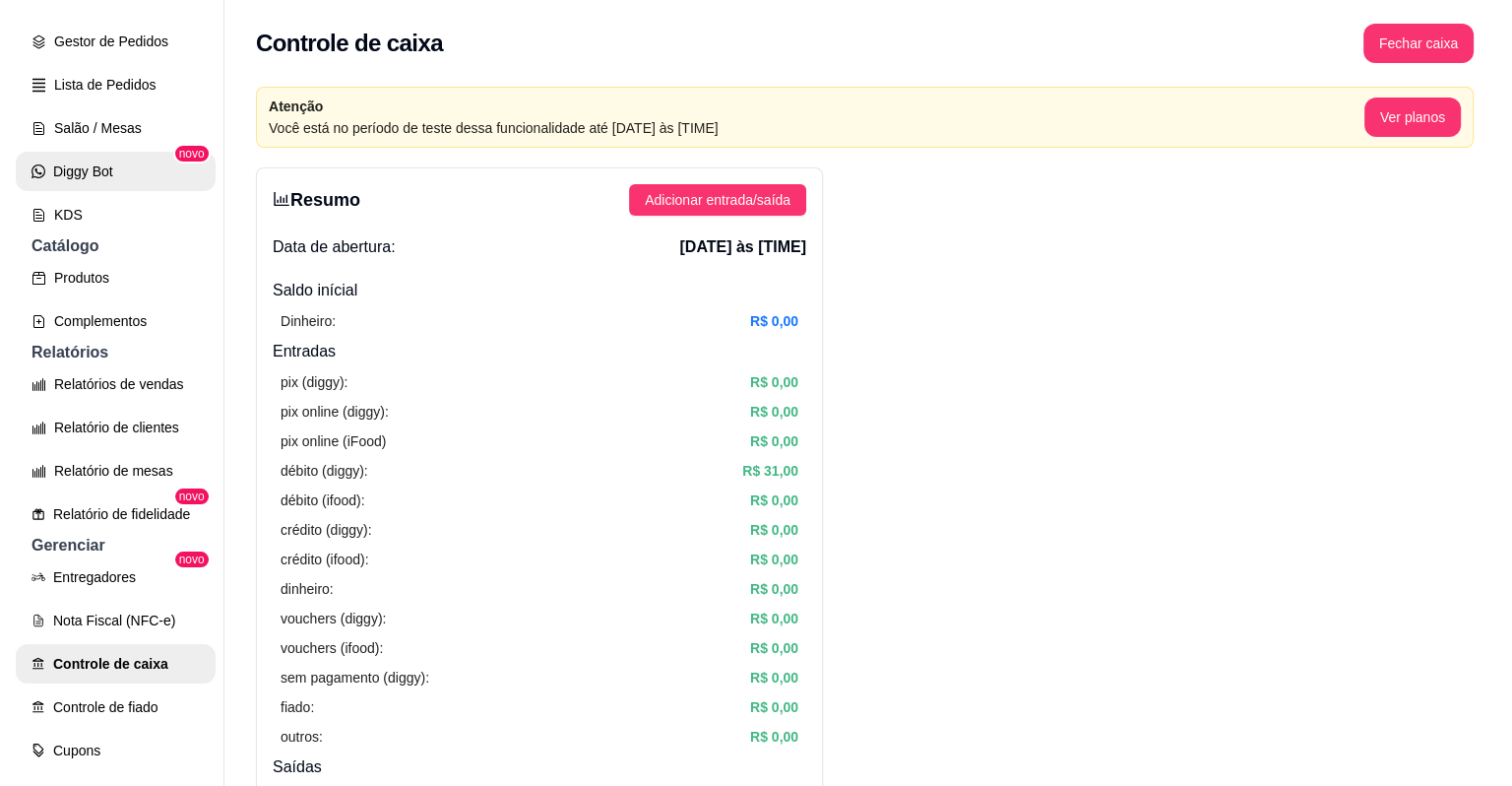 scroll, scrollTop: 0, scrollLeft: 0, axis: both 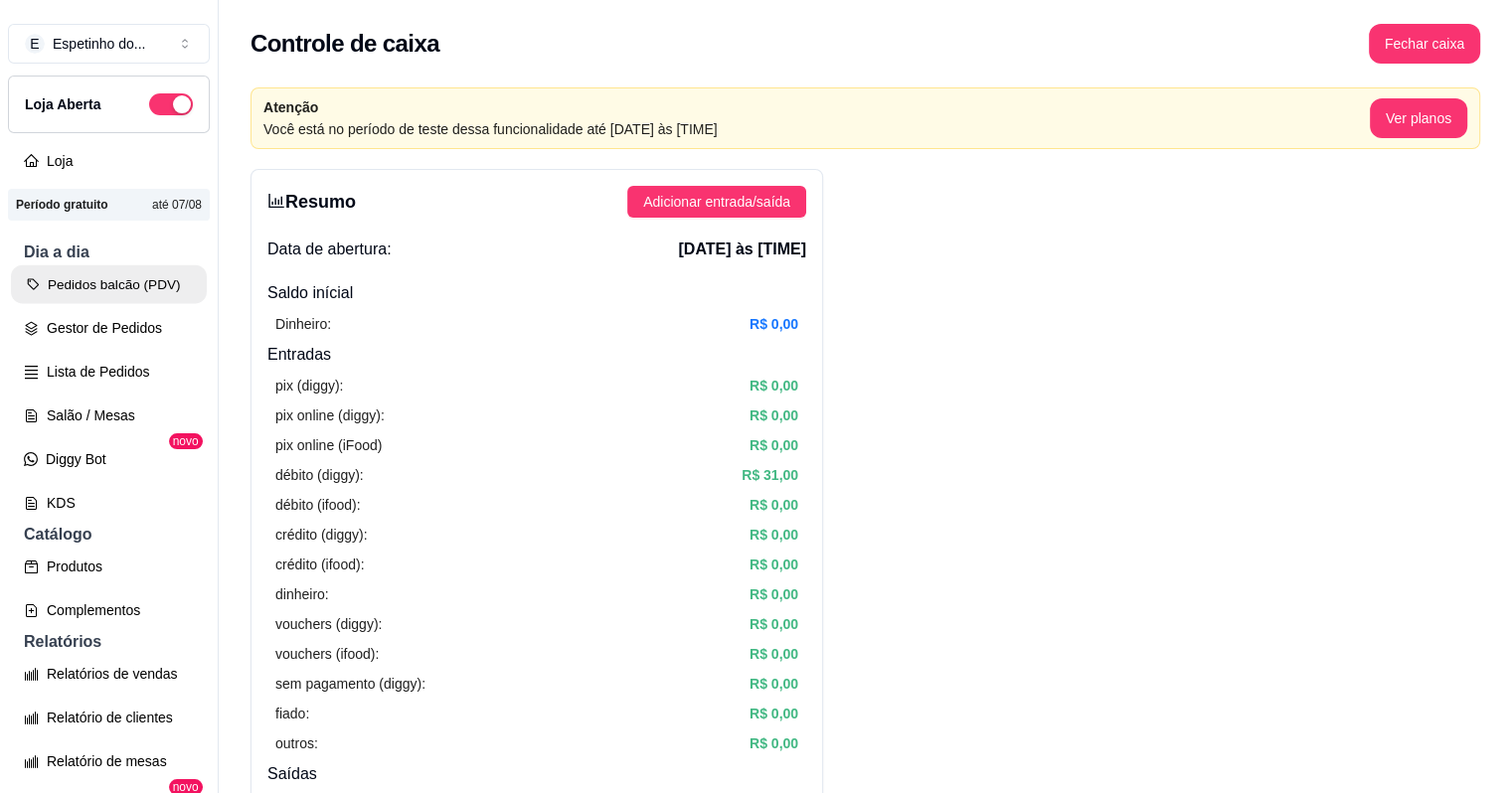click on "Pedidos balcão (PDV)" at bounding box center (108, 284) 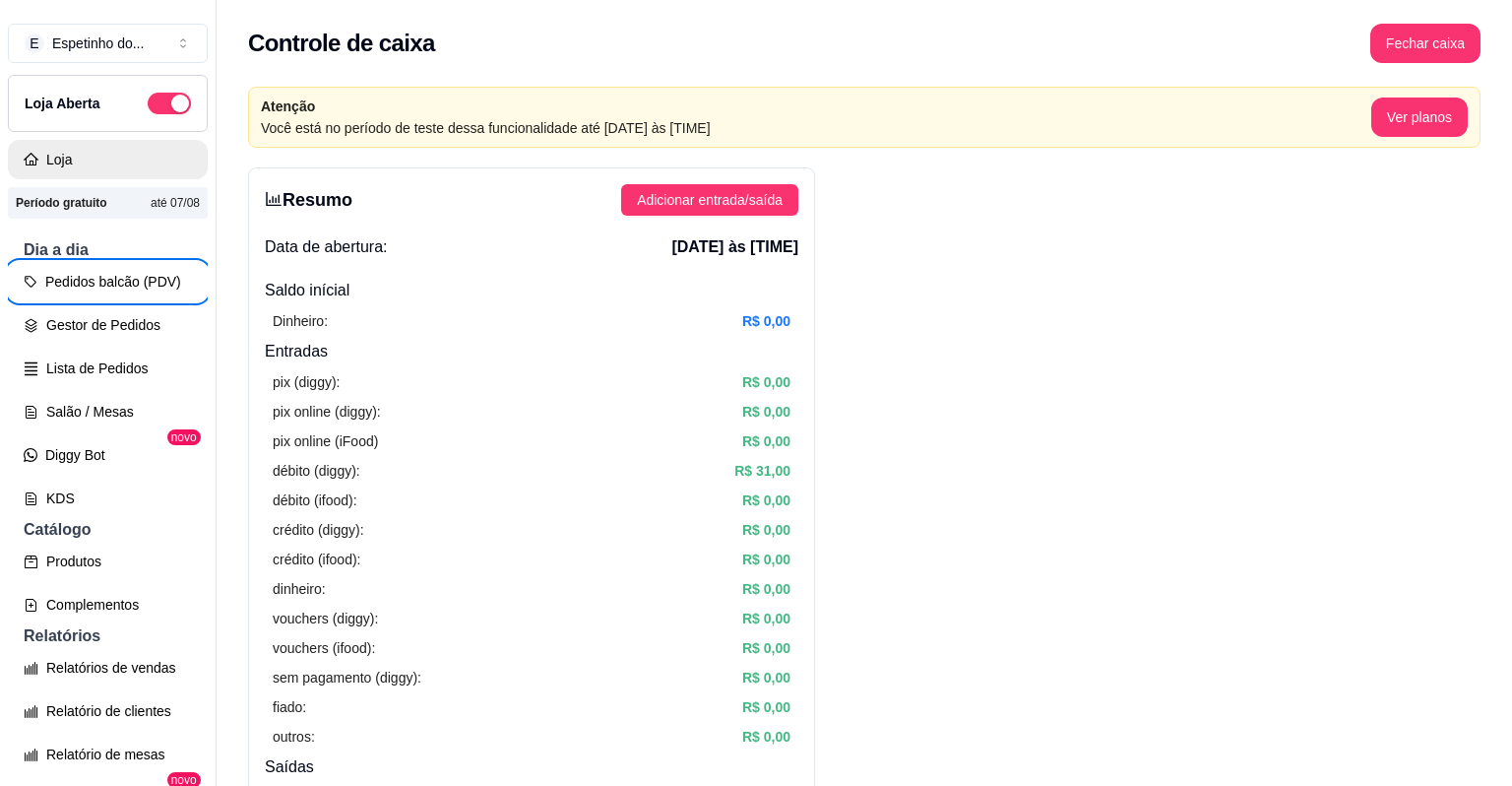 type 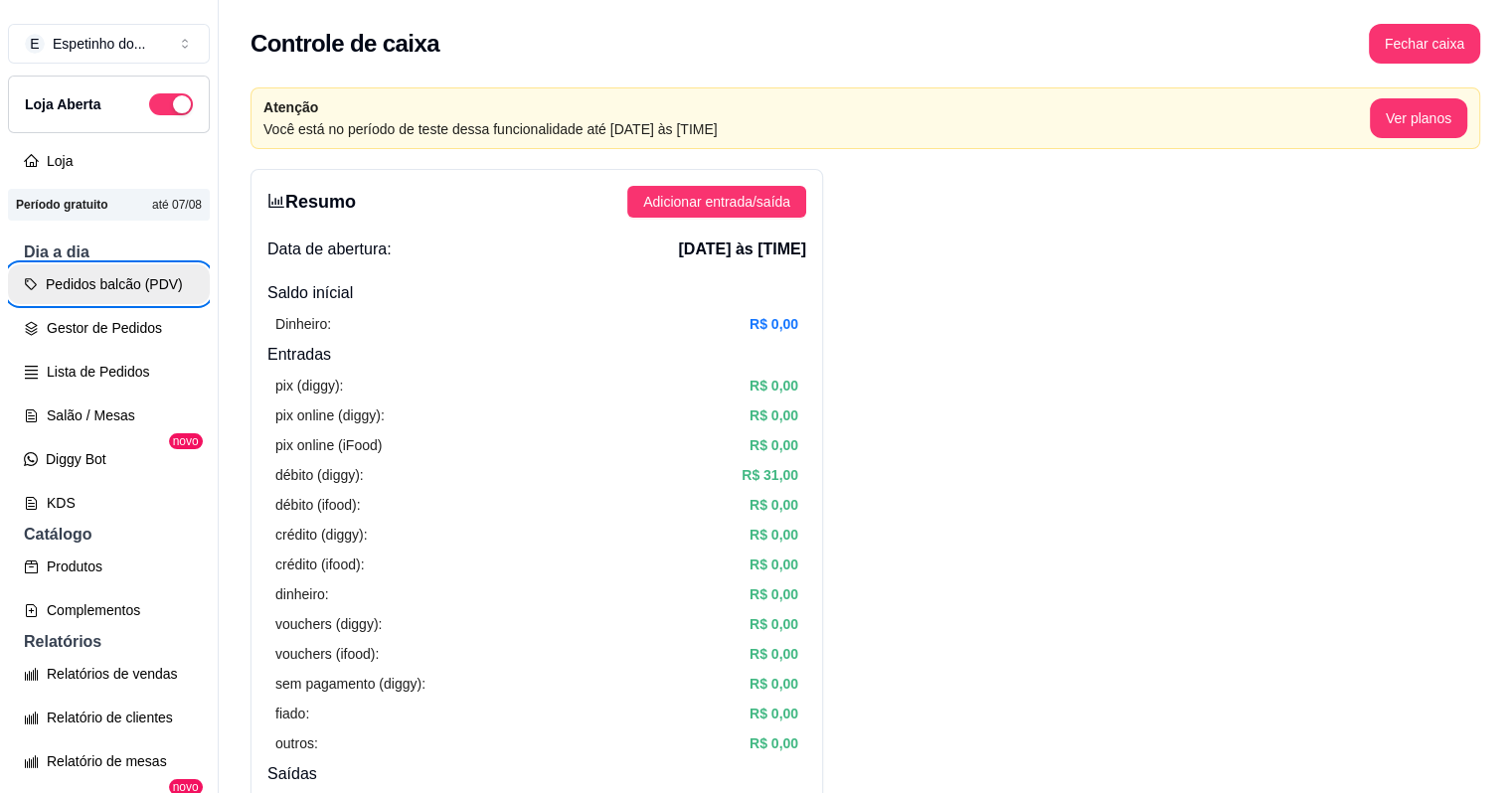 click on "Pedidos balcão (PDV)" at bounding box center (108, 284) 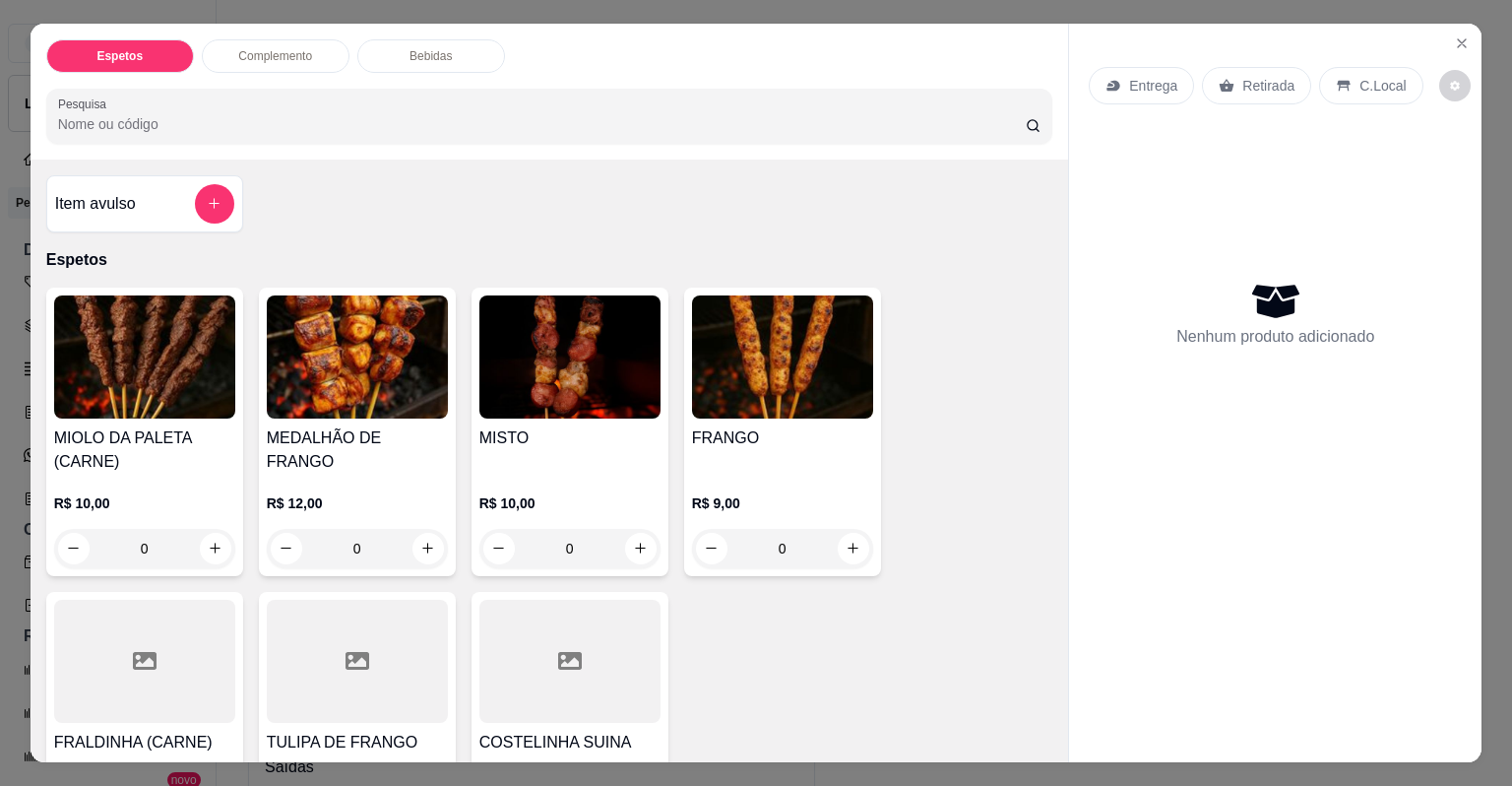 scroll, scrollTop: 528, scrollLeft: 0, axis: vertical 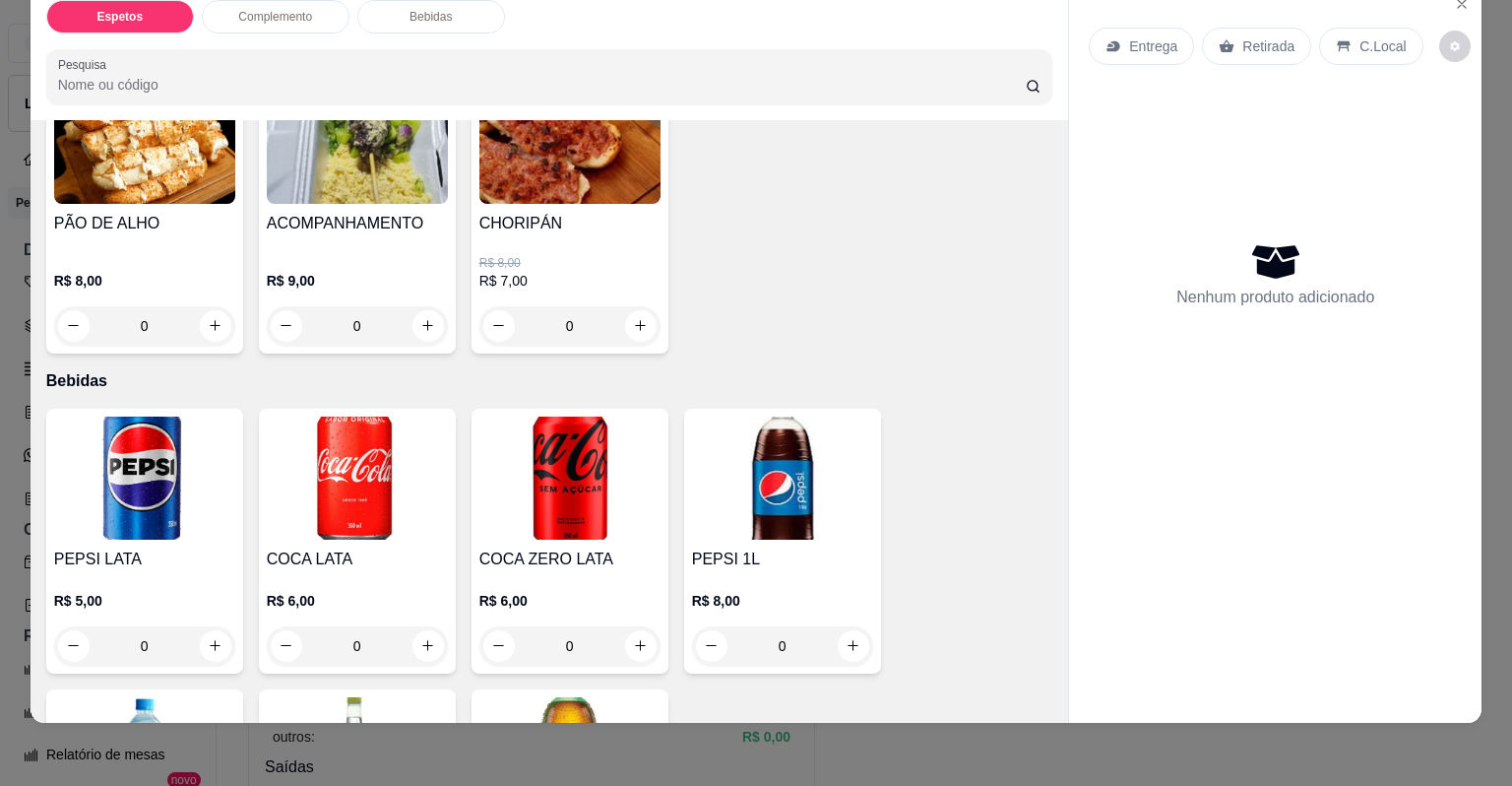 drag, startPoint x: 323, startPoint y: 767, endPoint x: 323, endPoint y: 724, distance: 43 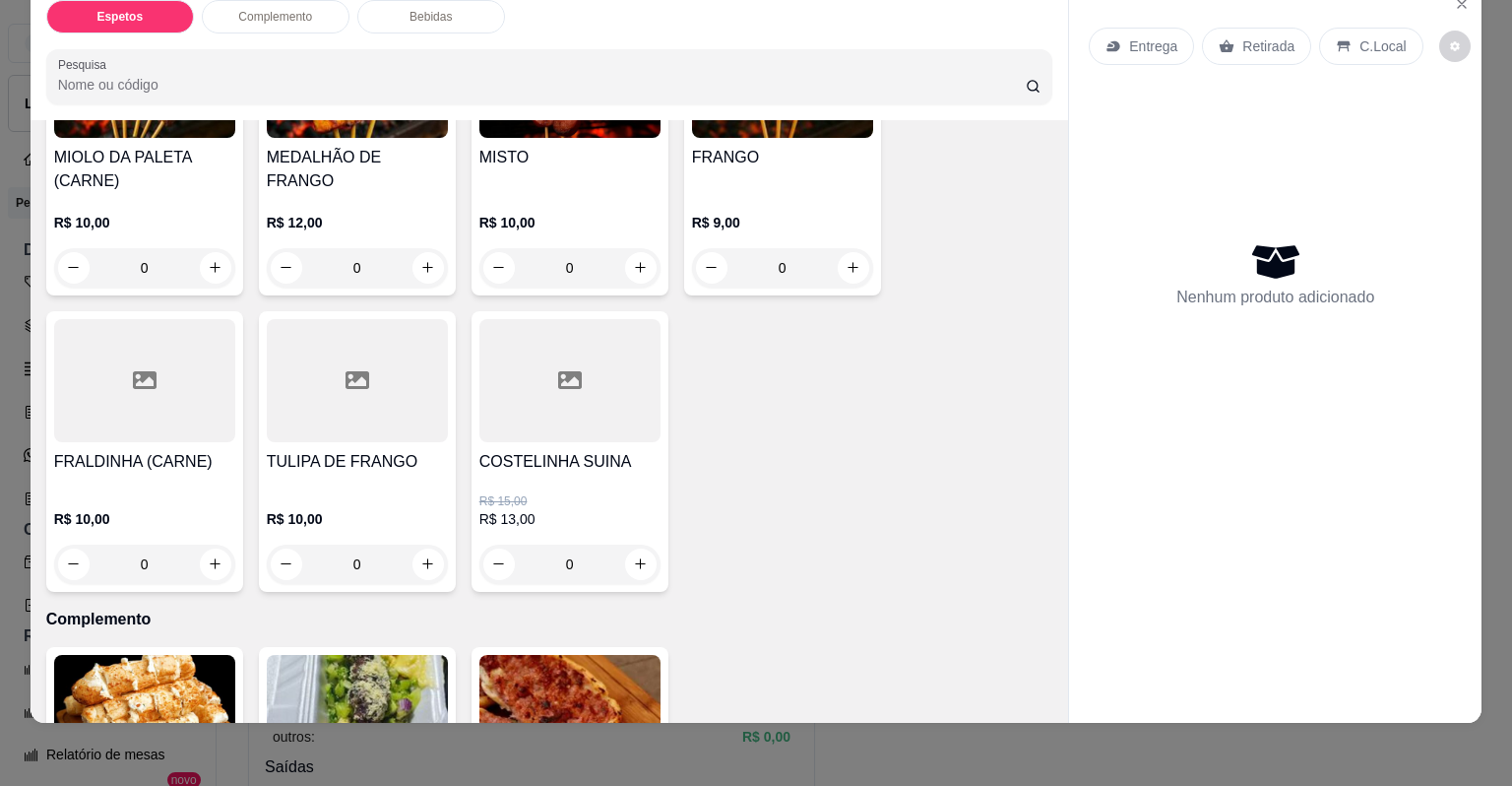 scroll, scrollTop: 0, scrollLeft: 0, axis: both 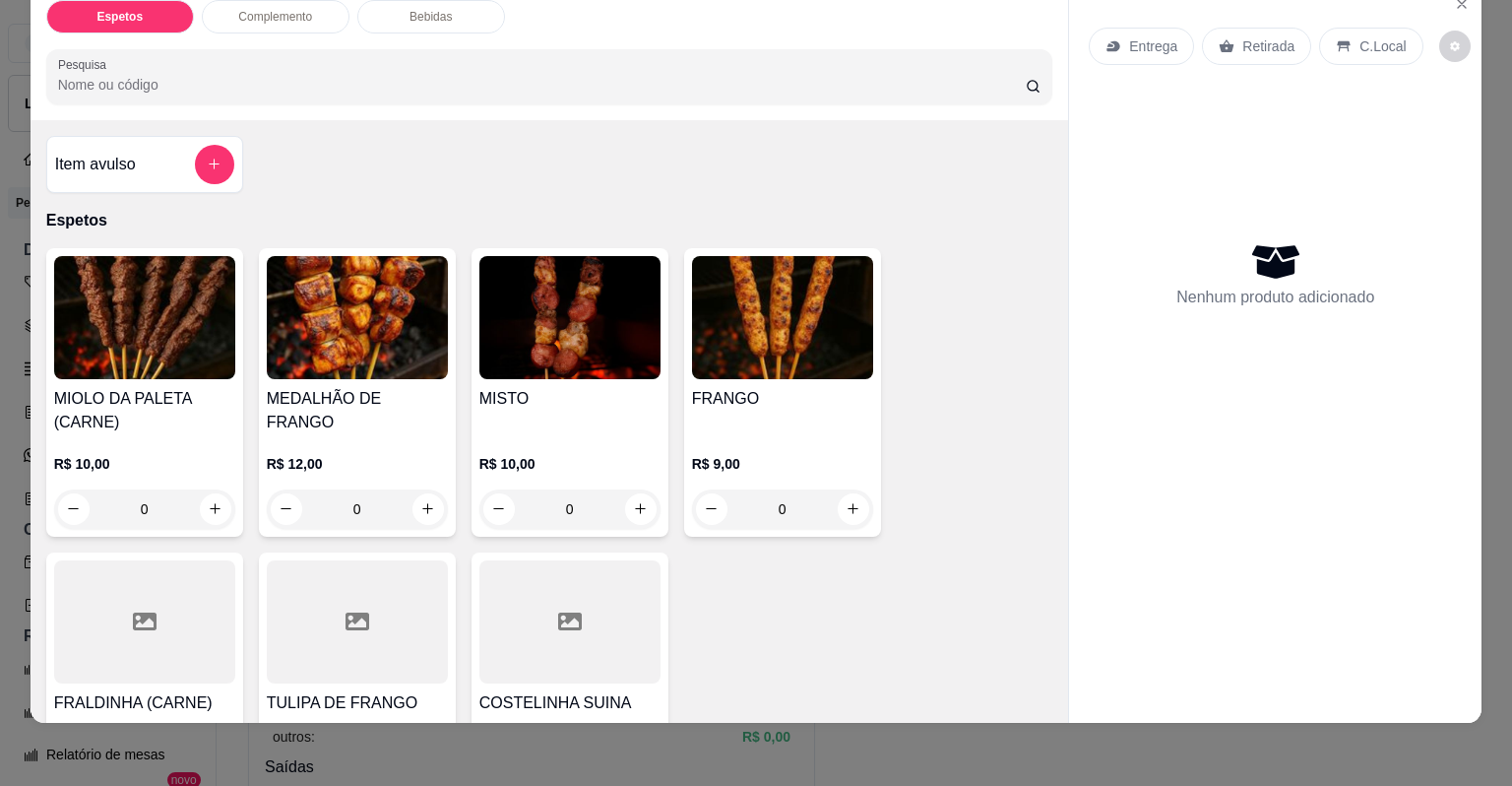 click on "C.Local" at bounding box center (1382, 46) 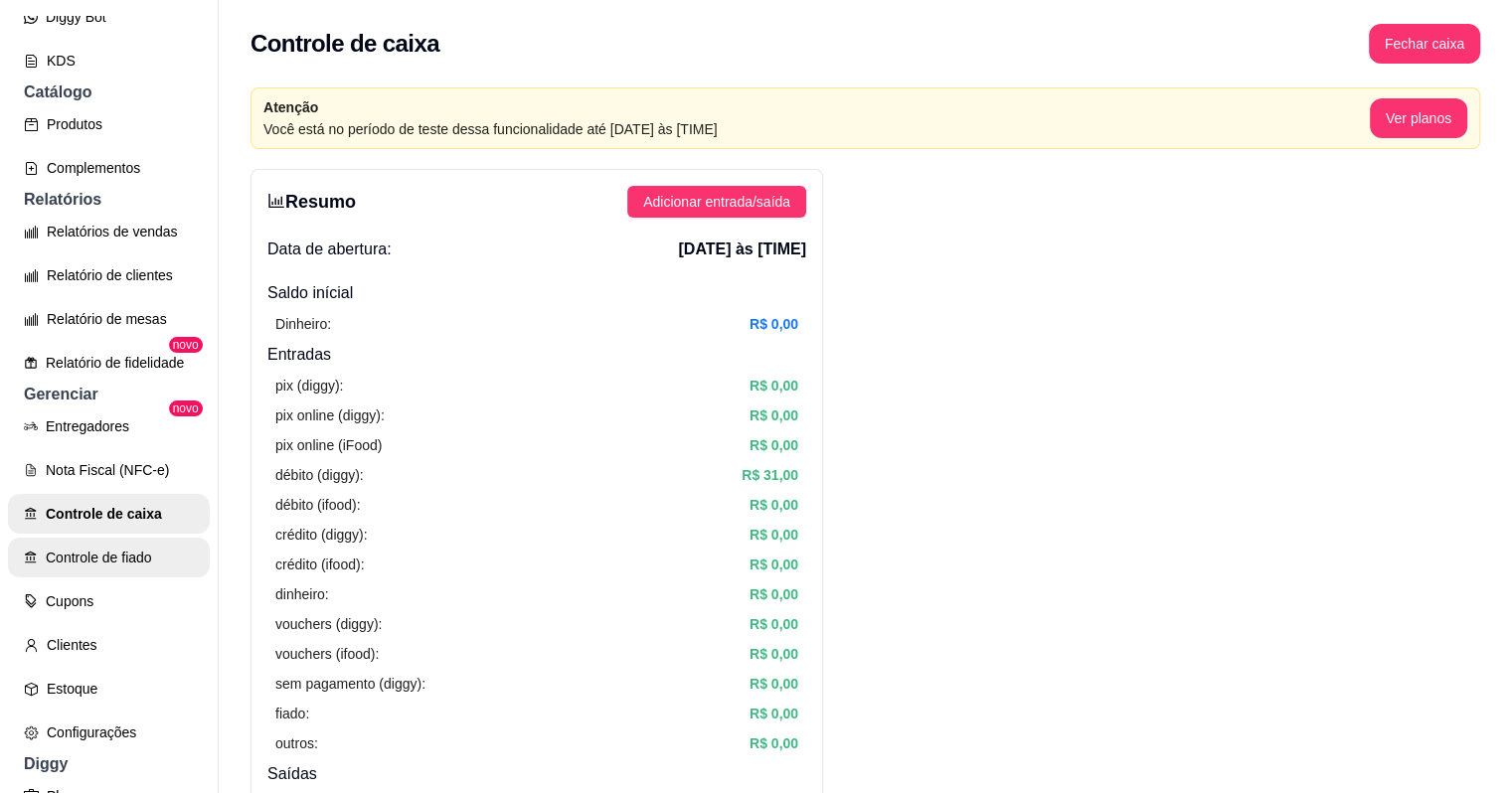 scroll, scrollTop: 449, scrollLeft: 0, axis: vertical 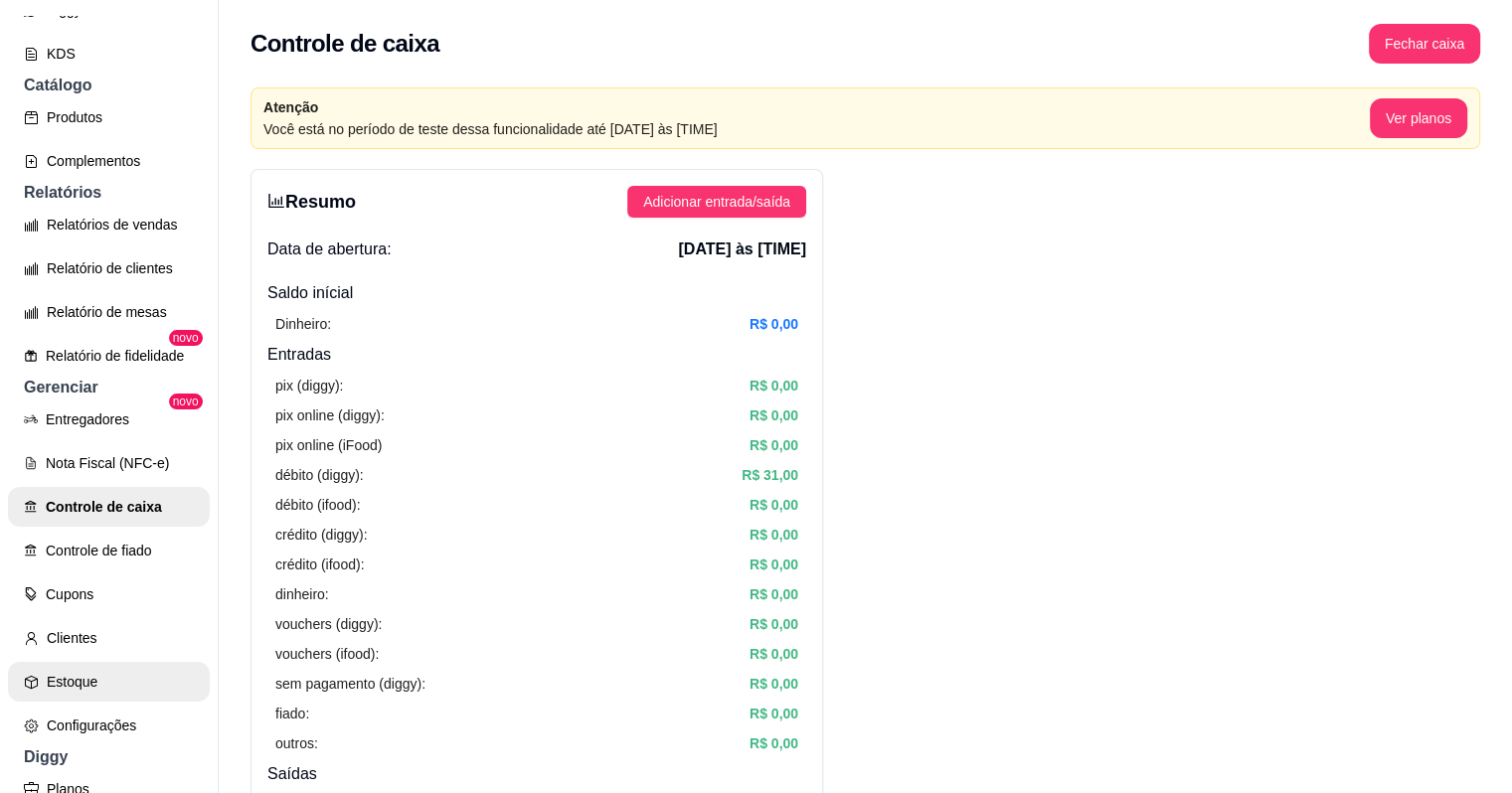 click on "Estoque" at bounding box center (108, 682) 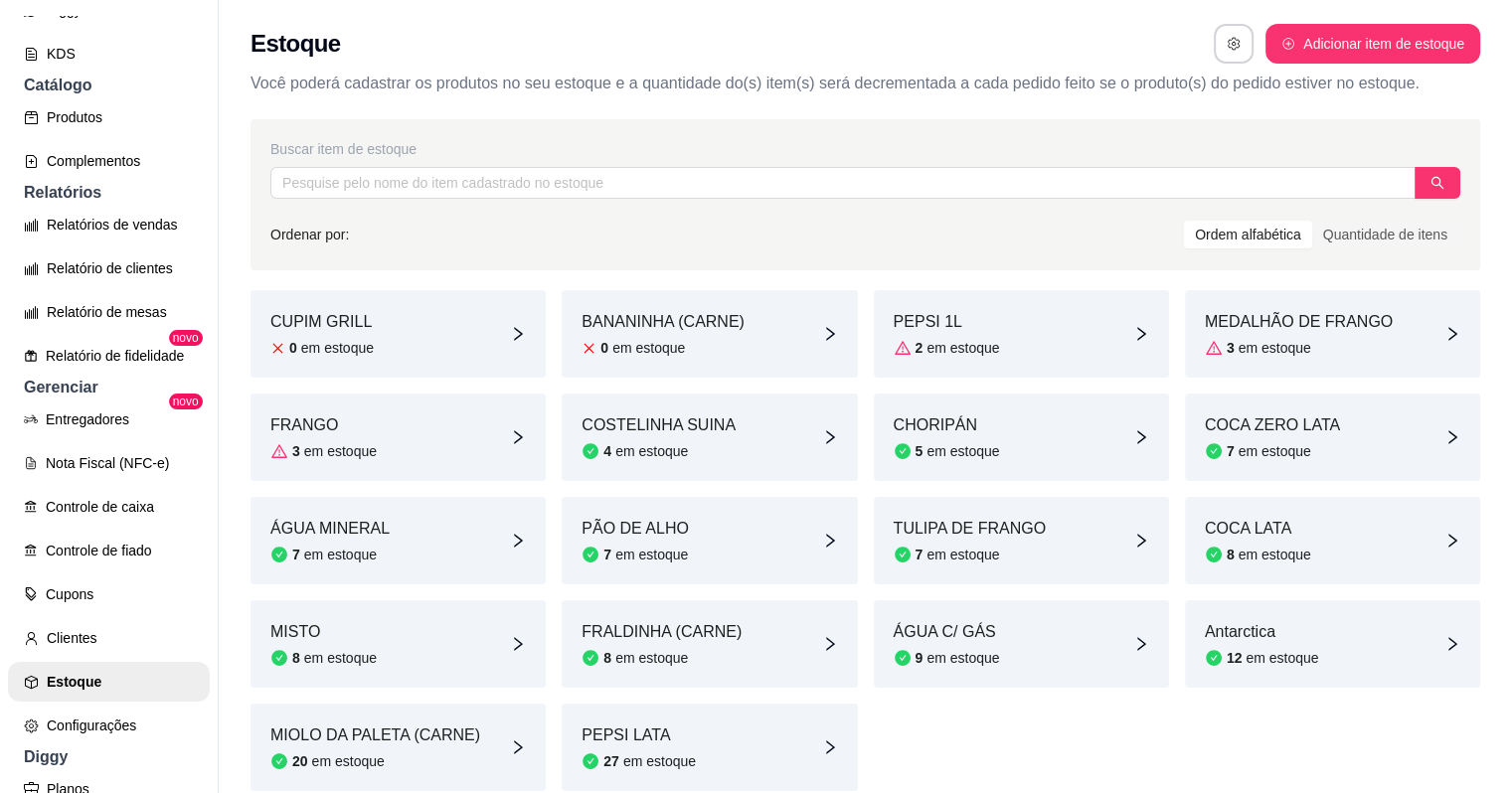 click on "em estoque" at bounding box center (648, 348) 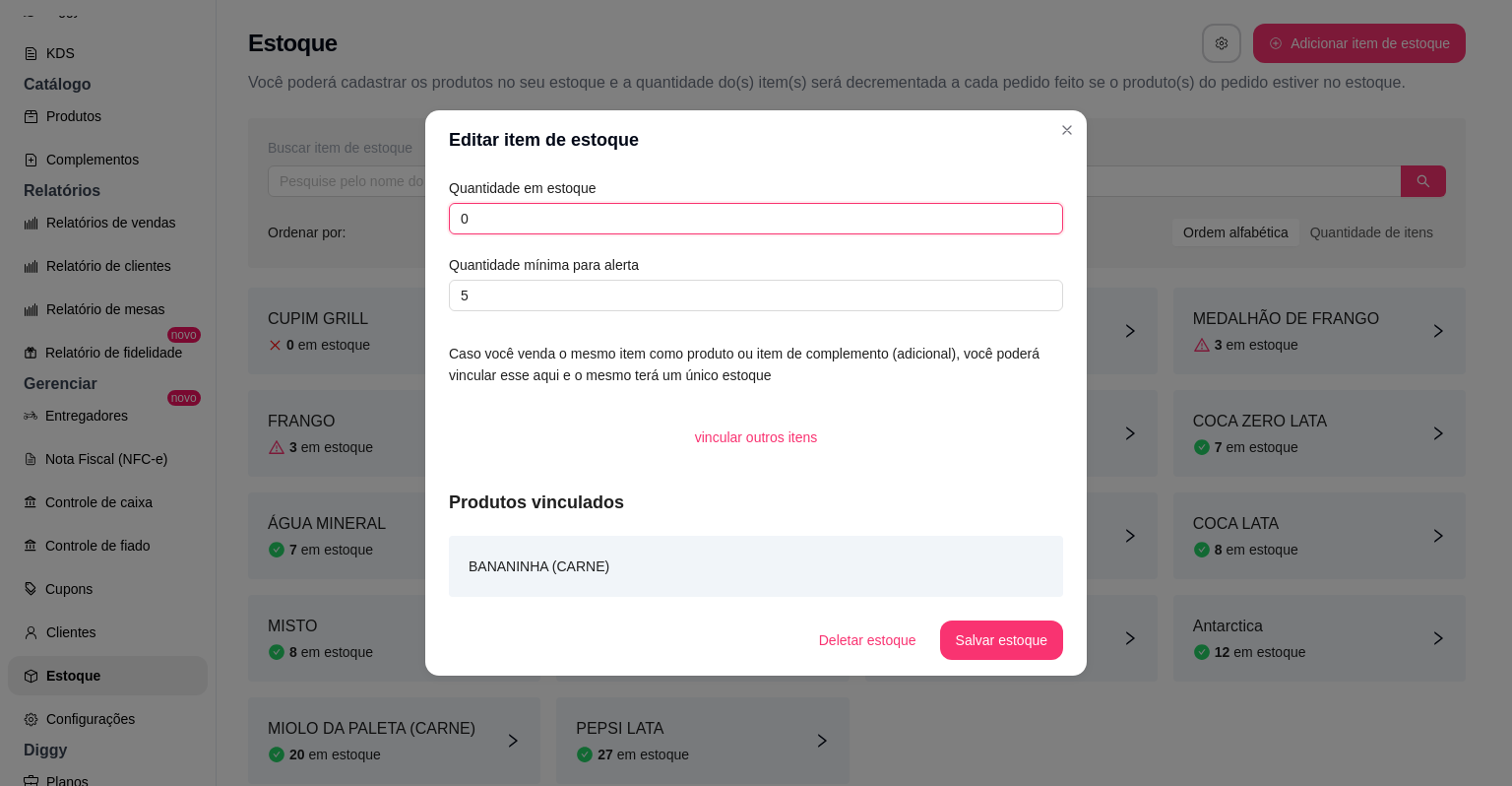 click on "0" at bounding box center [756, 219] 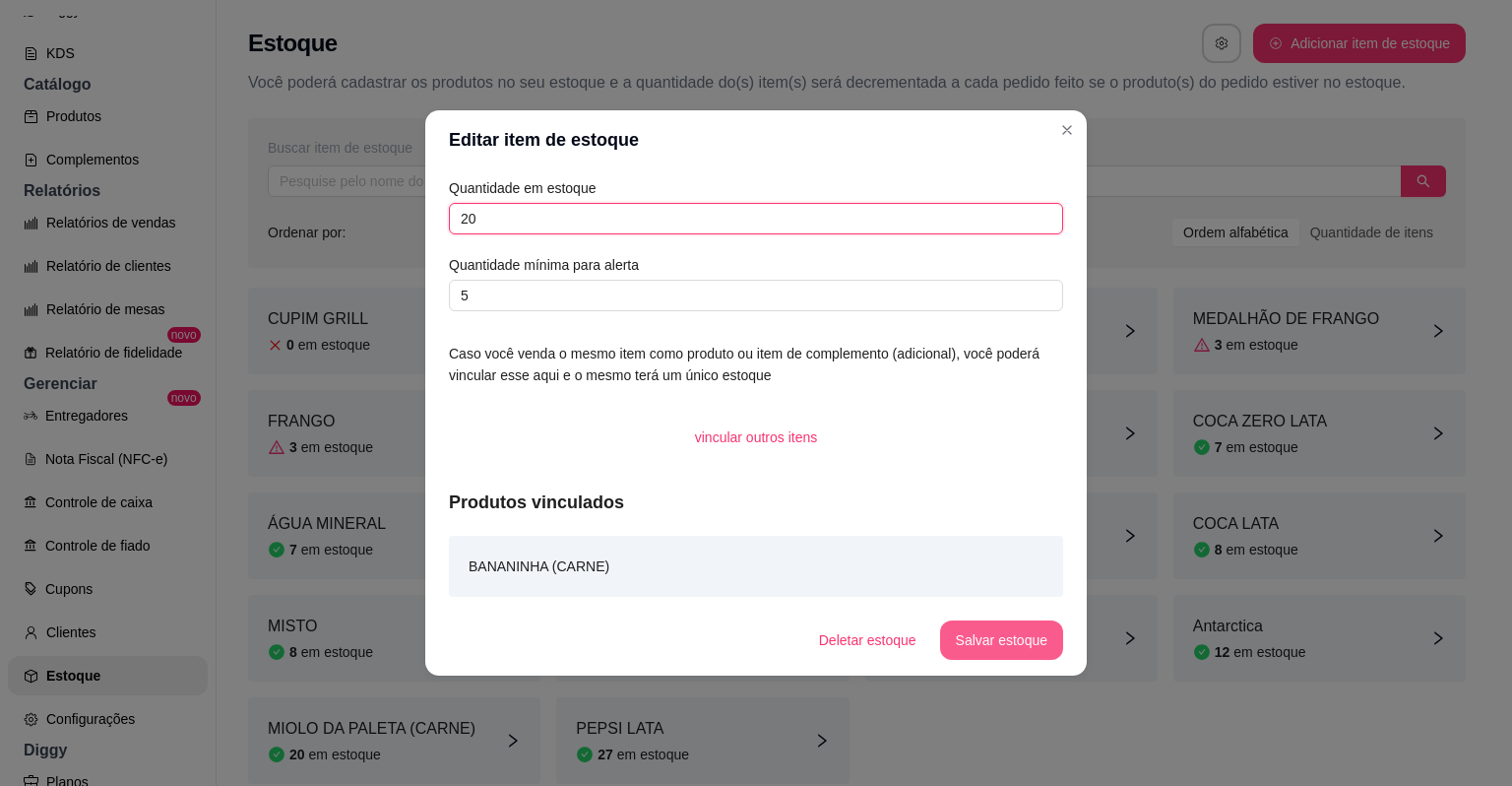 type on "20" 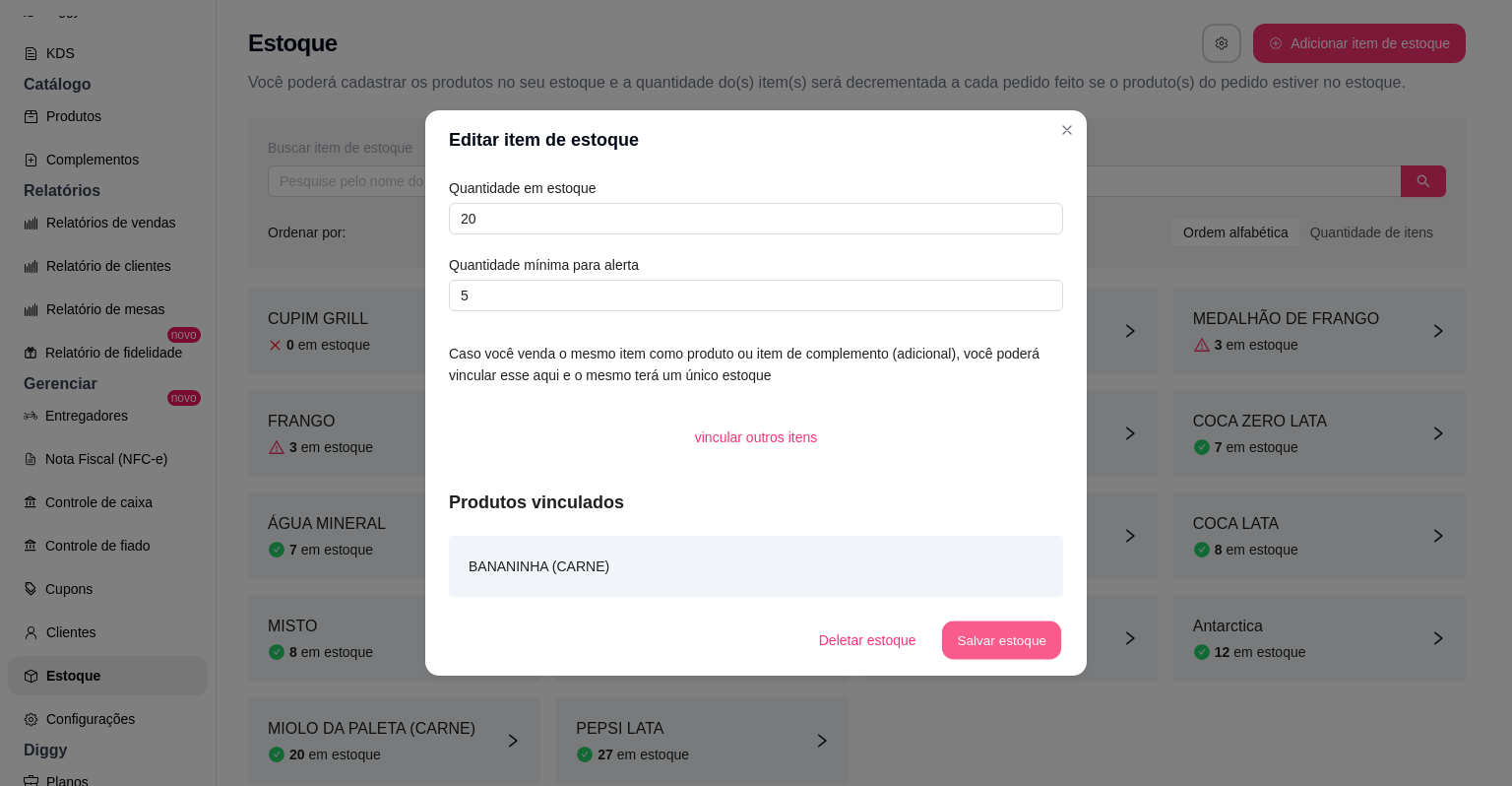 click on "Salvar estoque" at bounding box center [1001, 640] 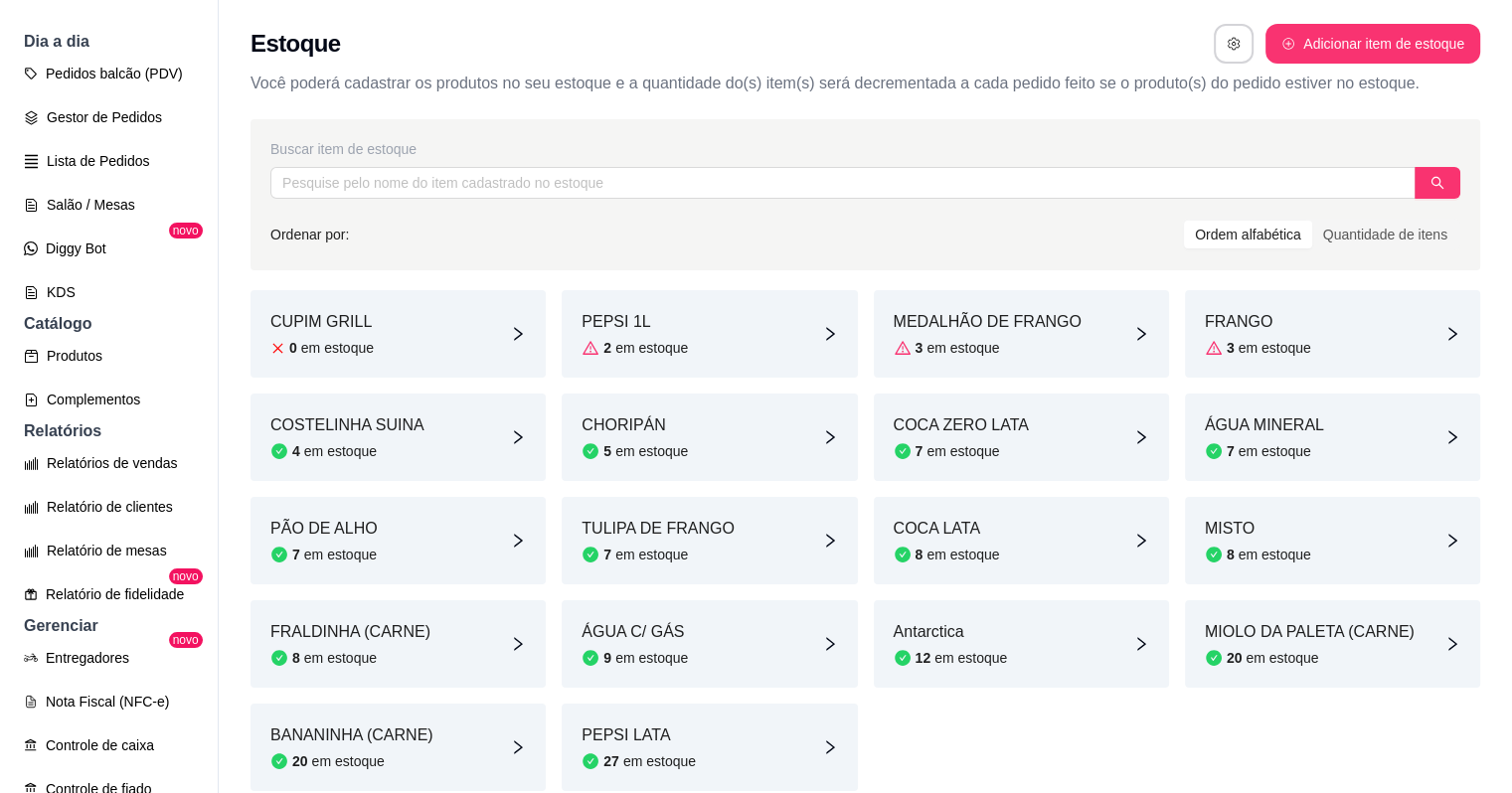 scroll, scrollTop: 171, scrollLeft: 0, axis: vertical 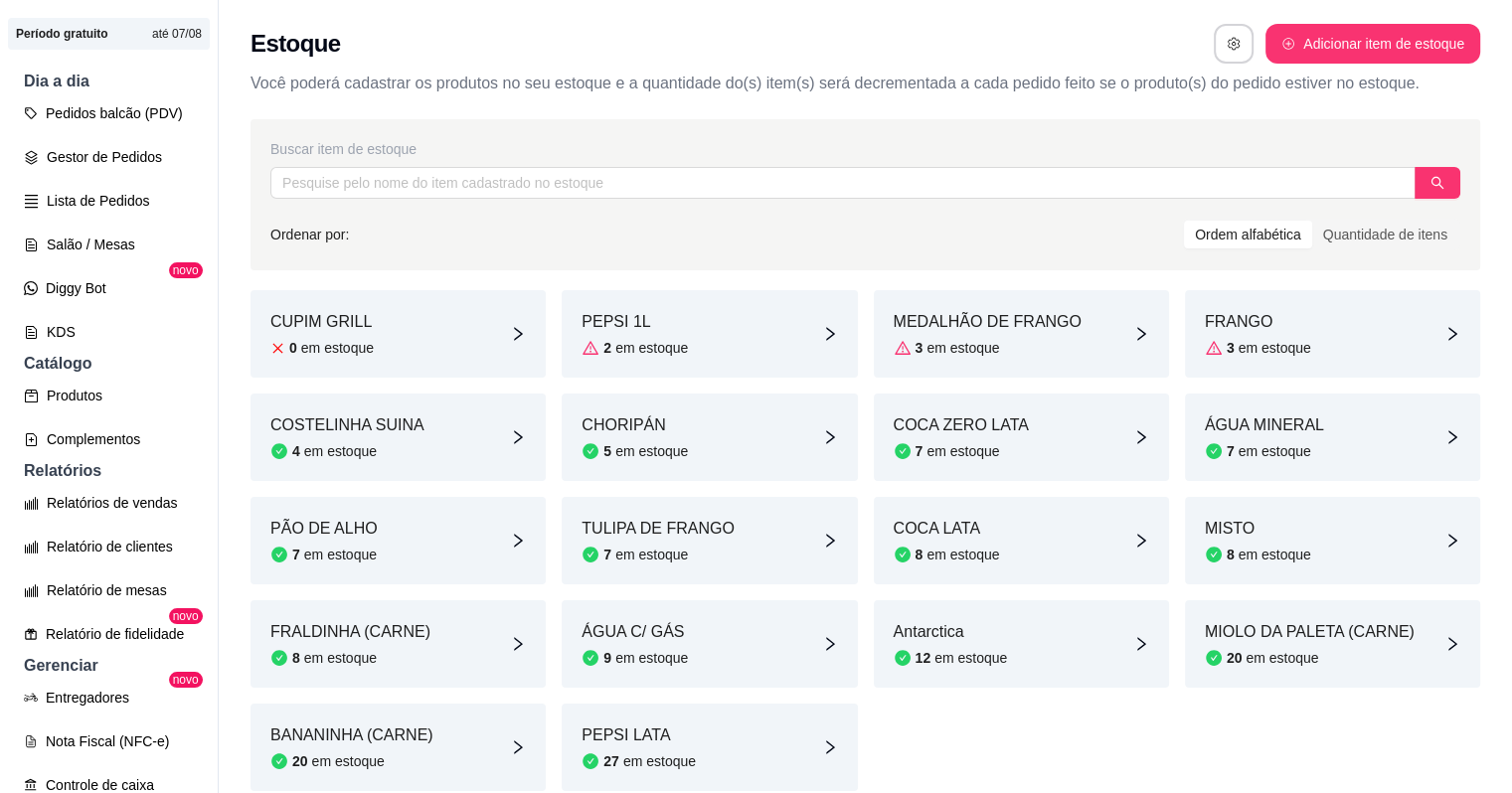 click on "3 em estoque" at bounding box center [987, 348] 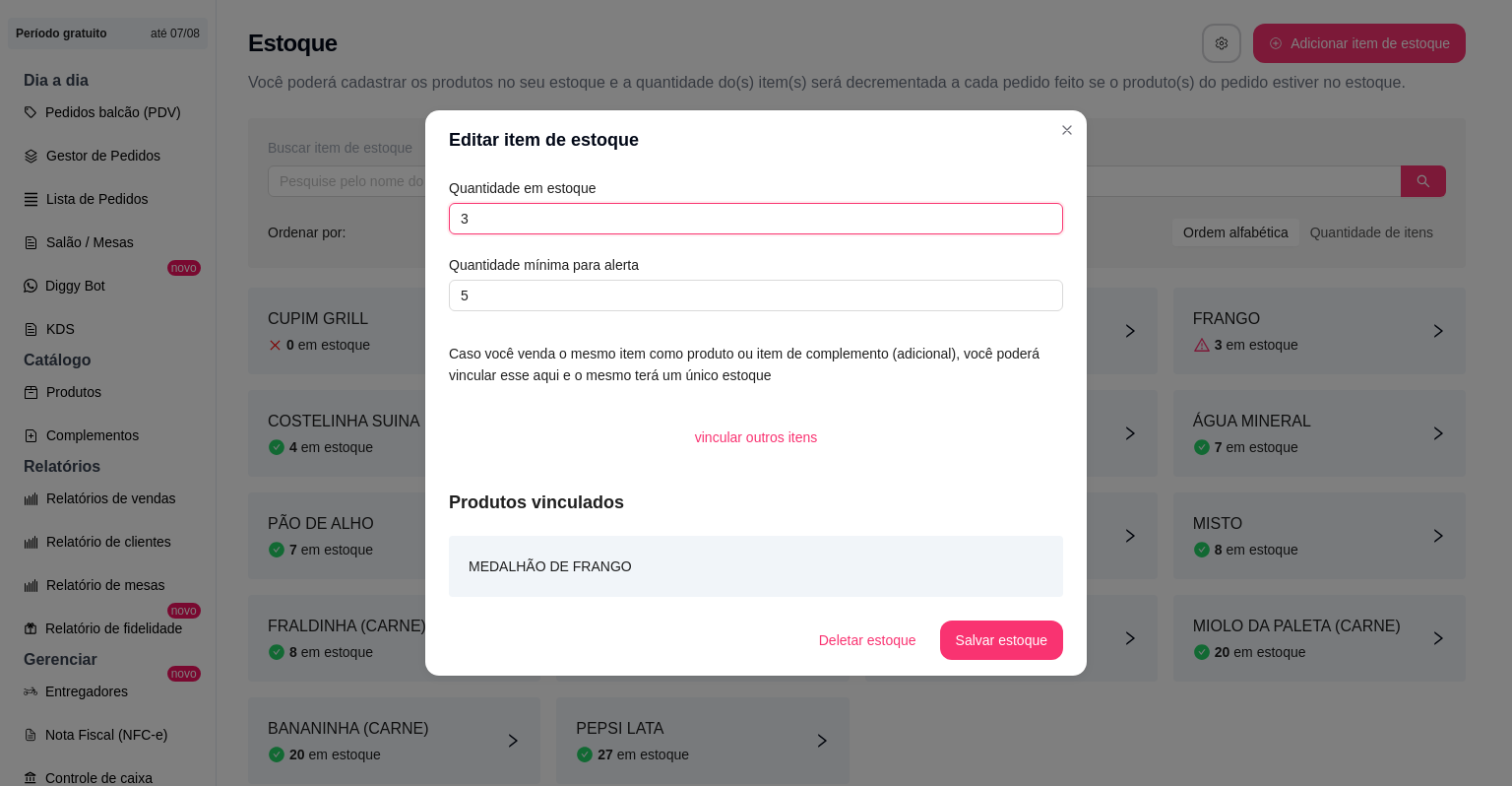 click on "3" at bounding box center [756, 219] 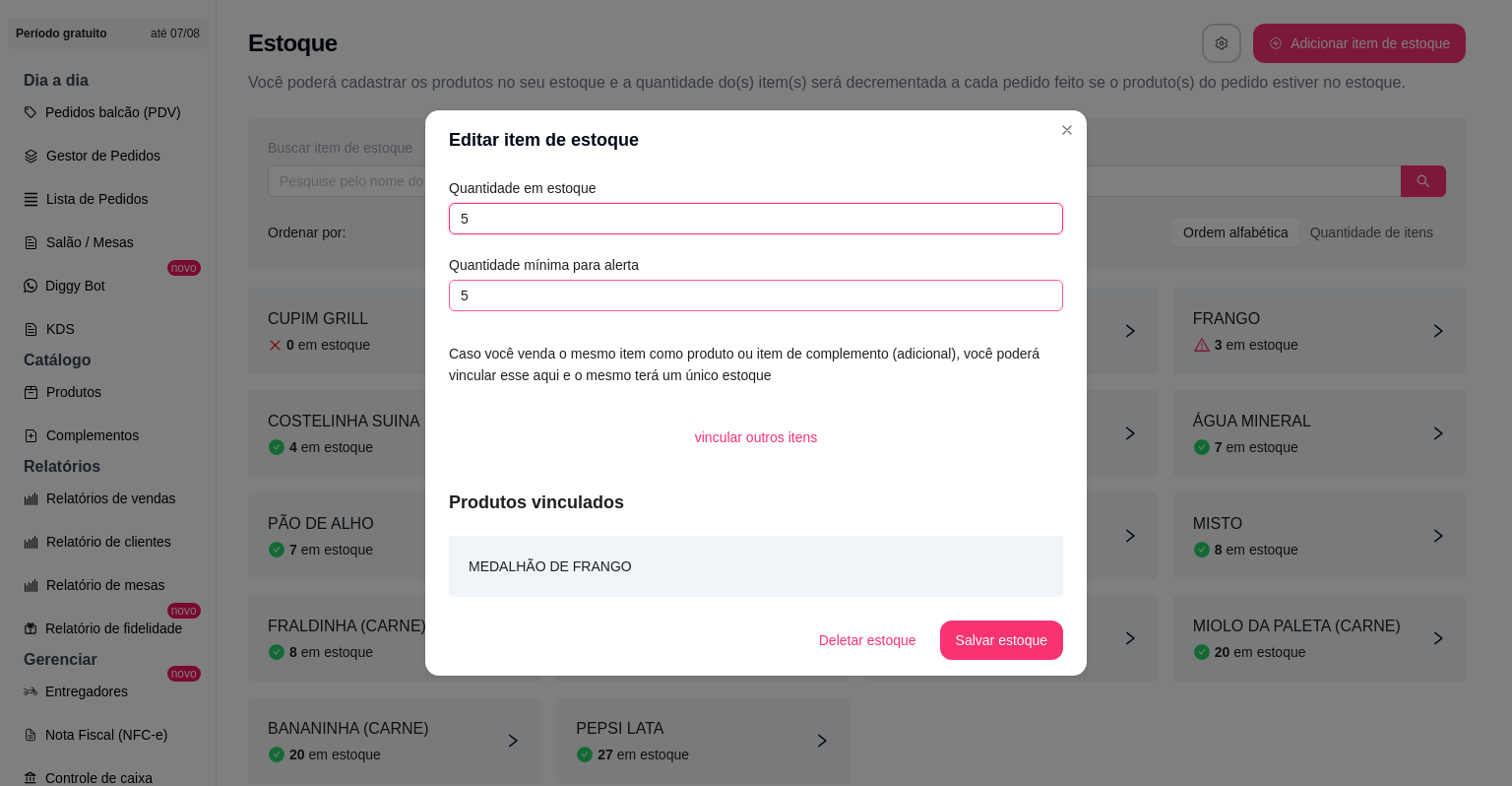 type on "5" 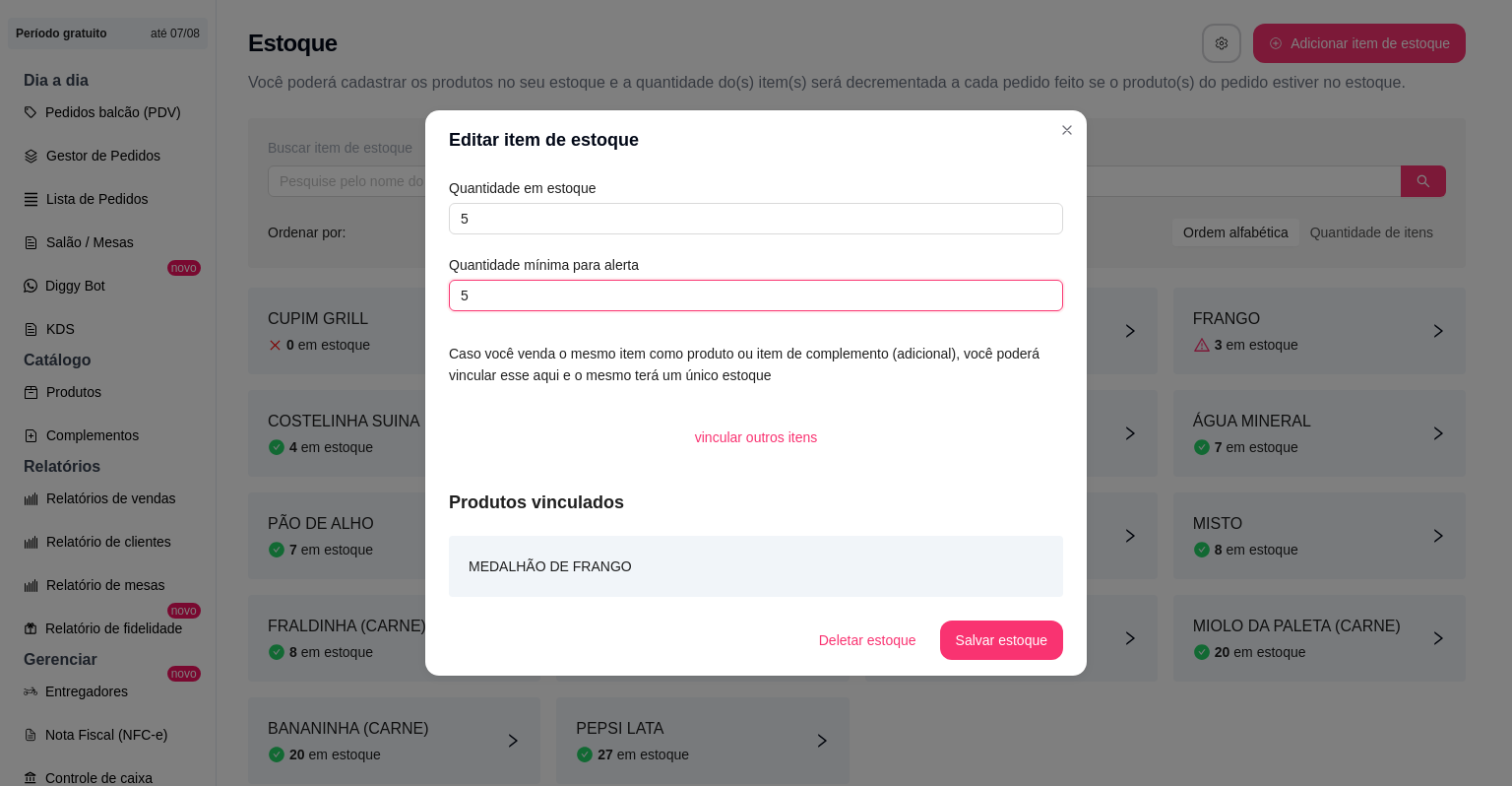 click on "5" at bounding box center [756, 295] 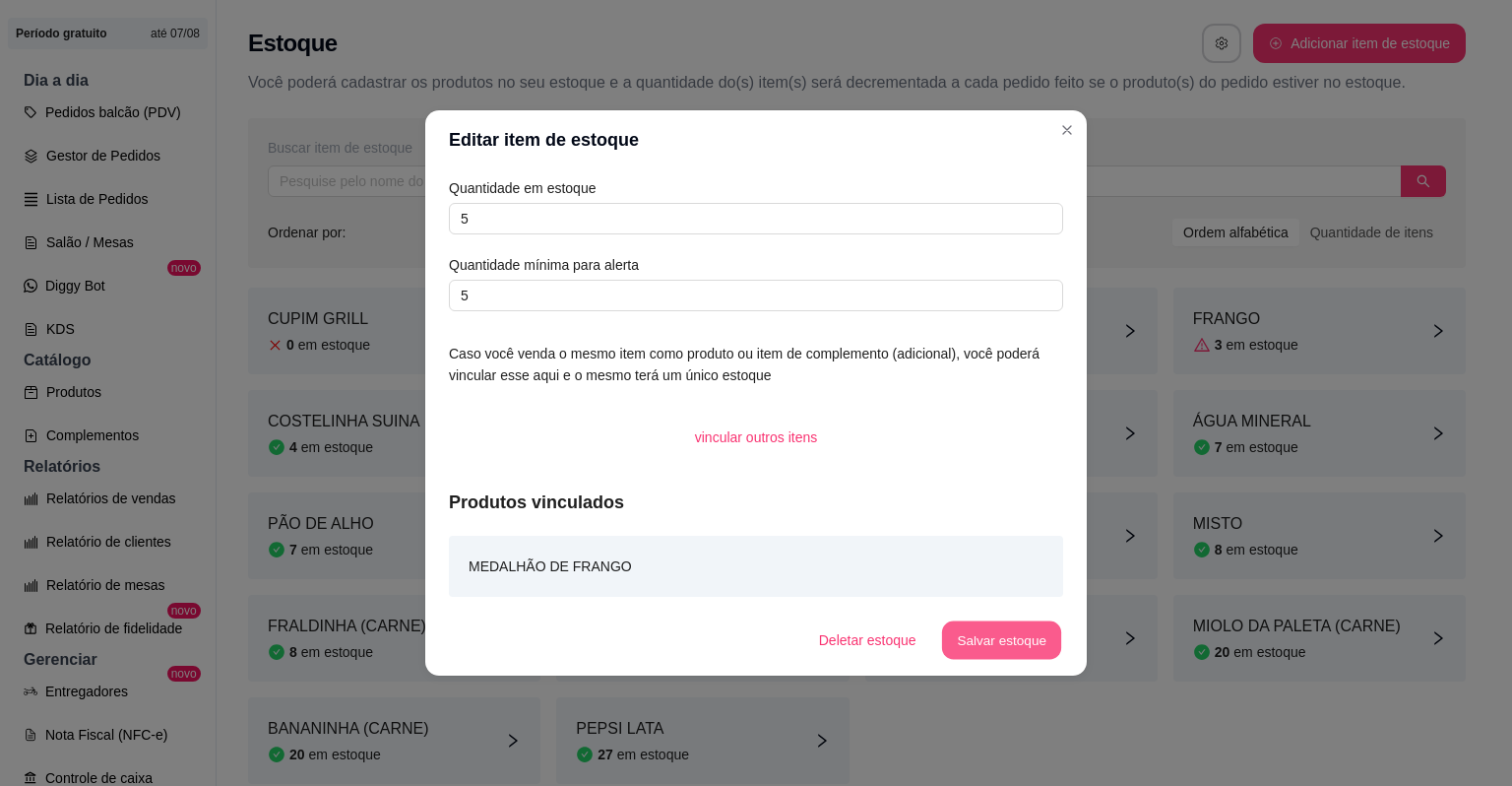 click on "Salvar estoque" at bounding box center [1001, 640] 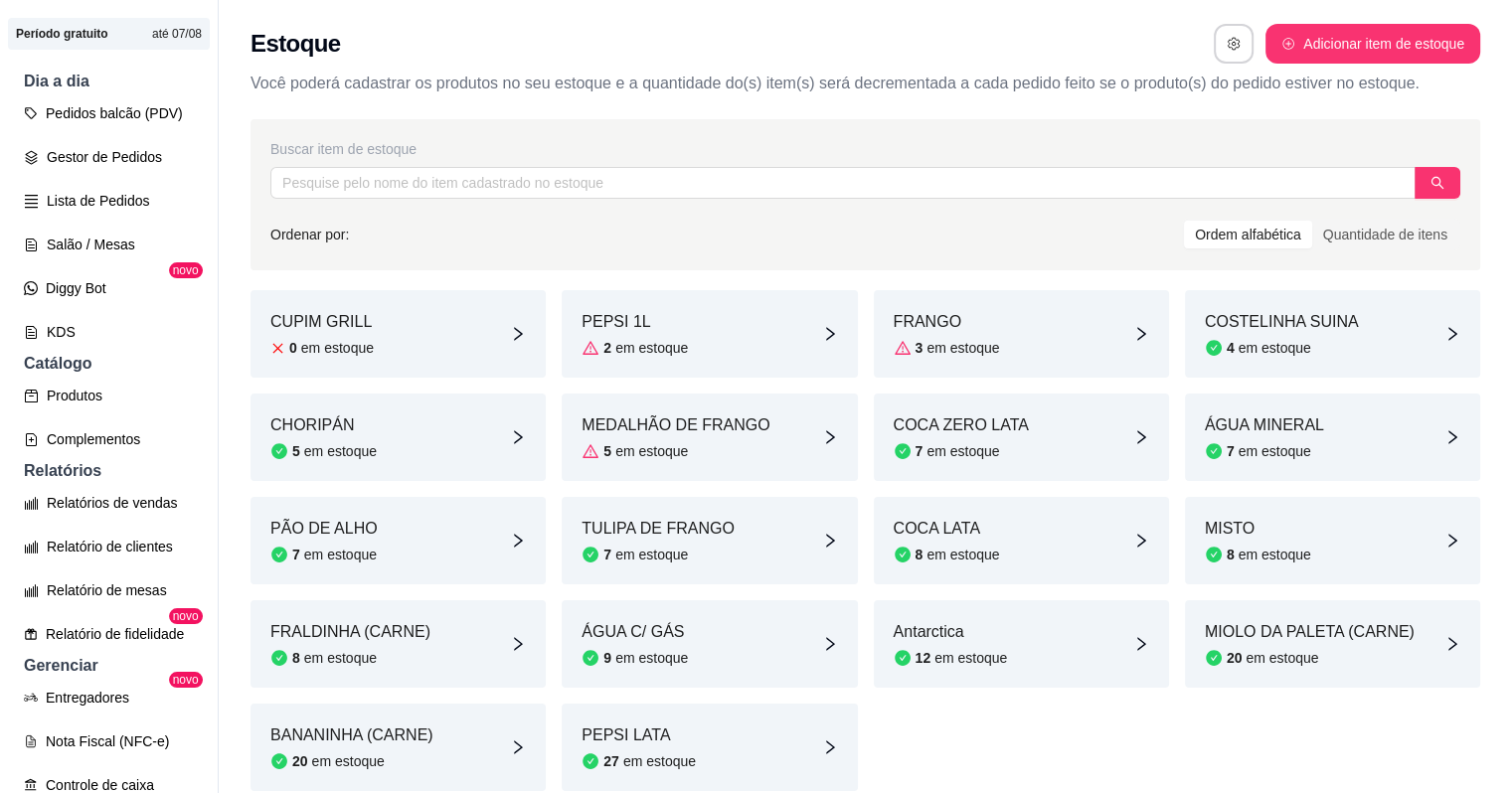 click 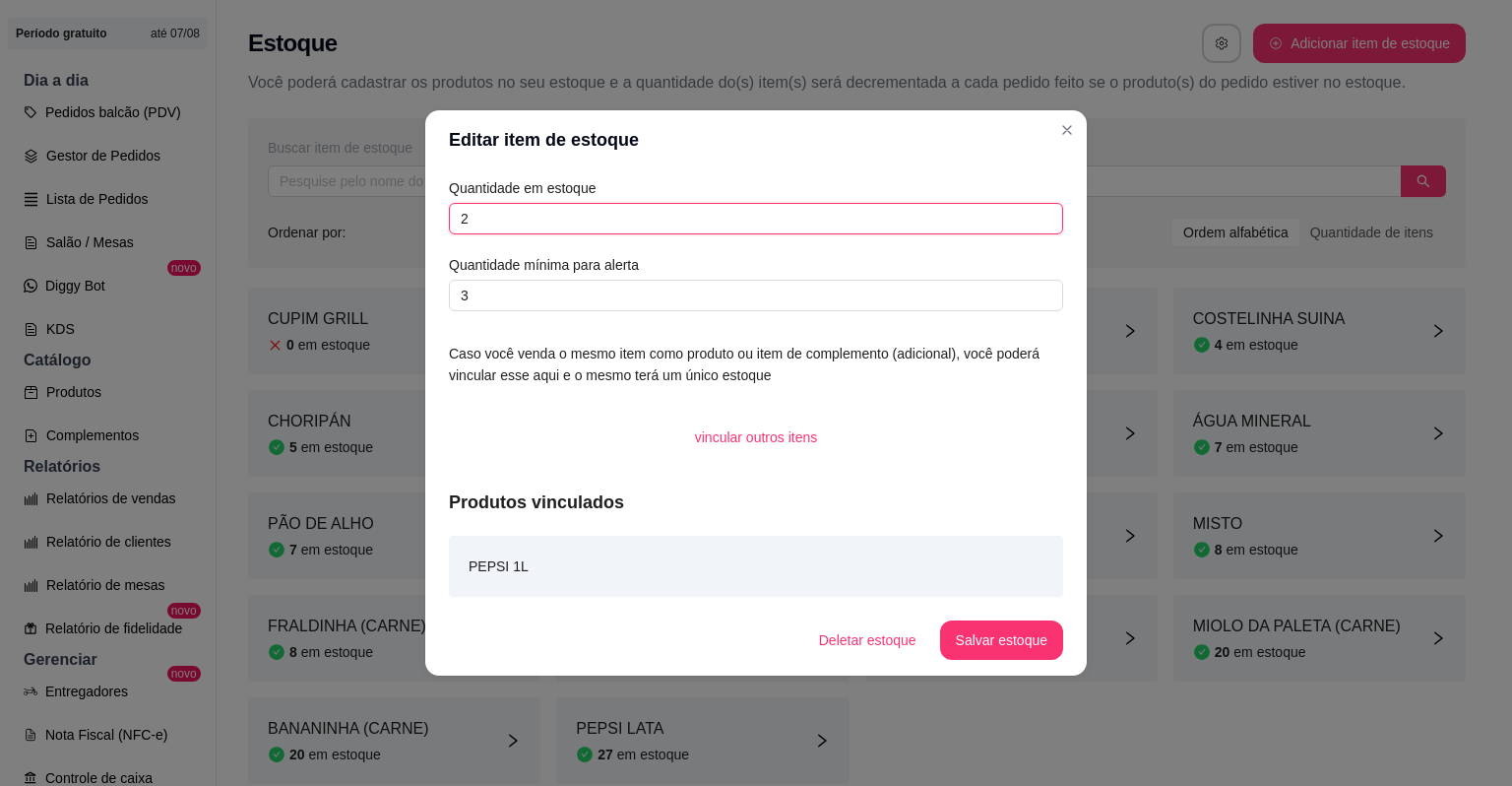 click on "2" at bounding box center (756, 219) 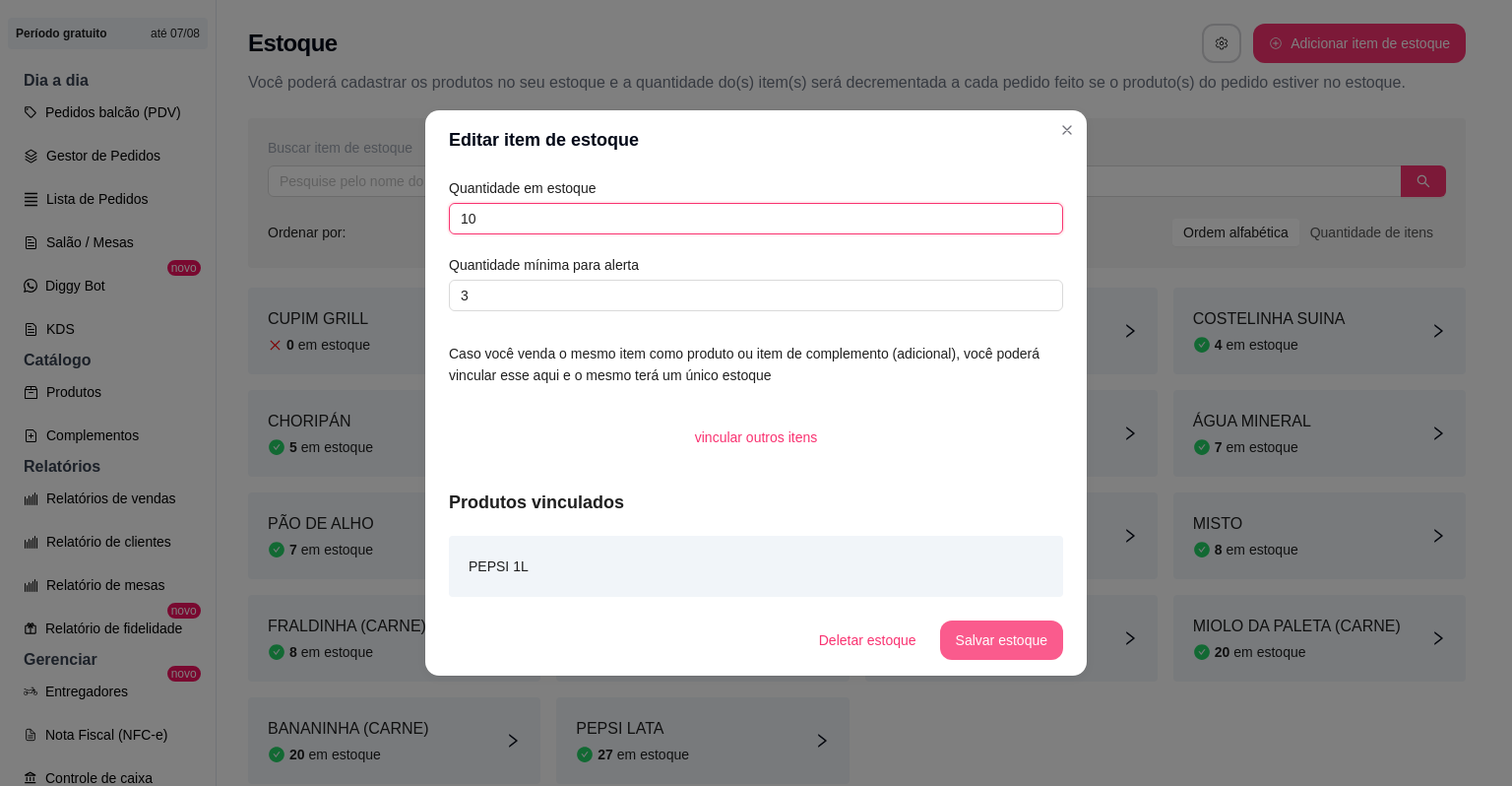 type on "10" 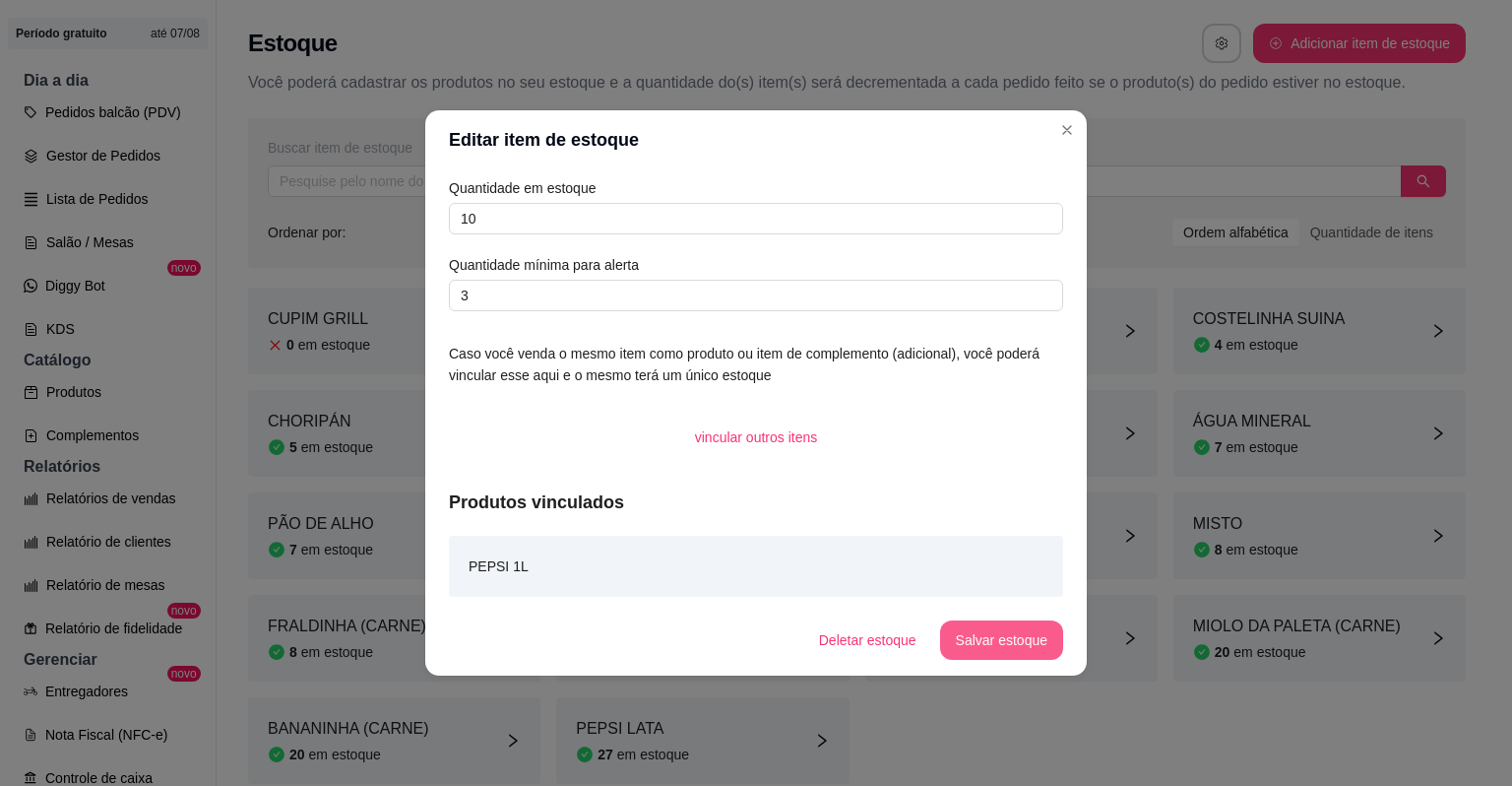 click on "Salvar estoque" at bounding box center [1001, 640] 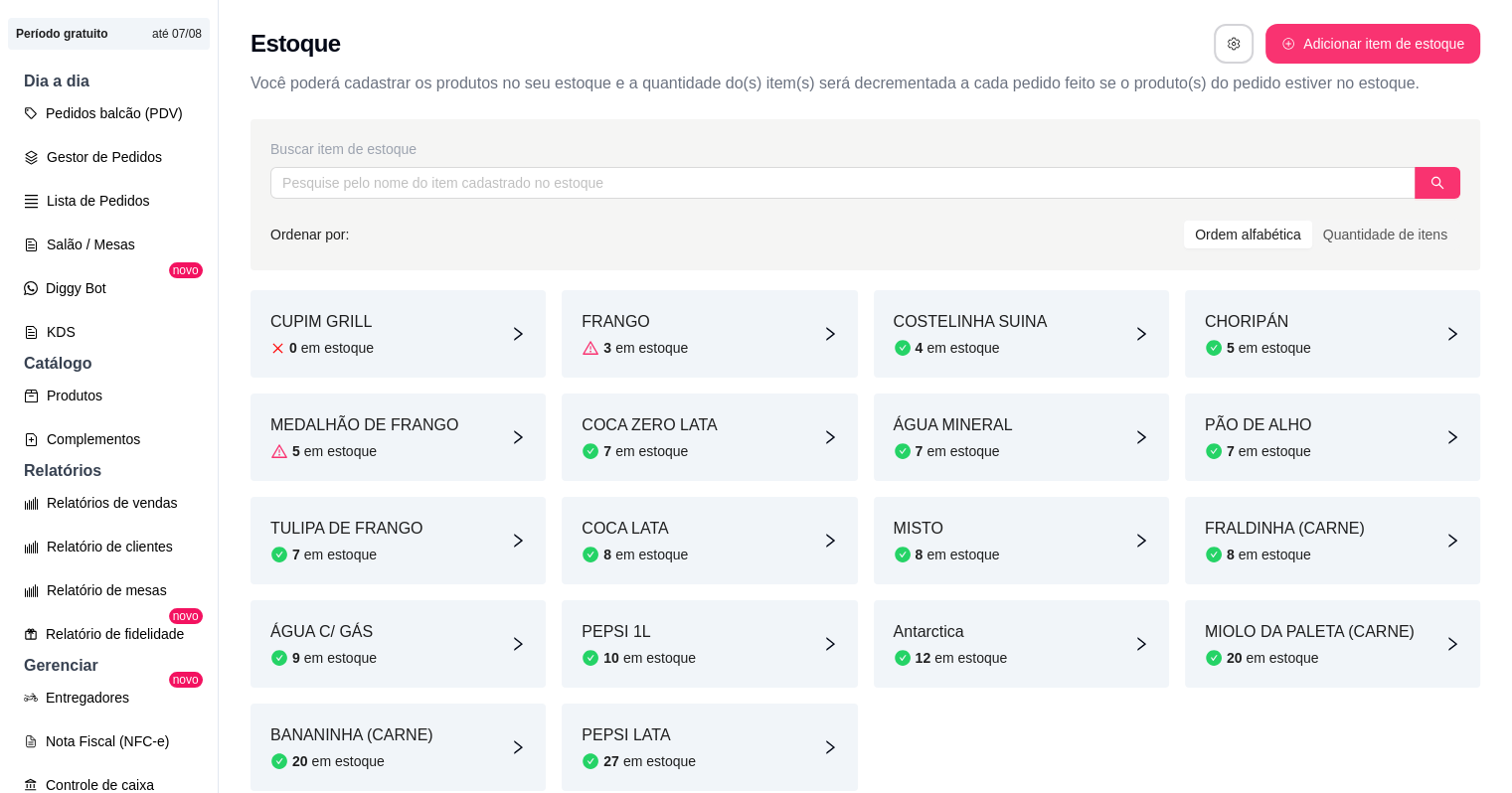 click on "3" at bounding box center [607, 348] 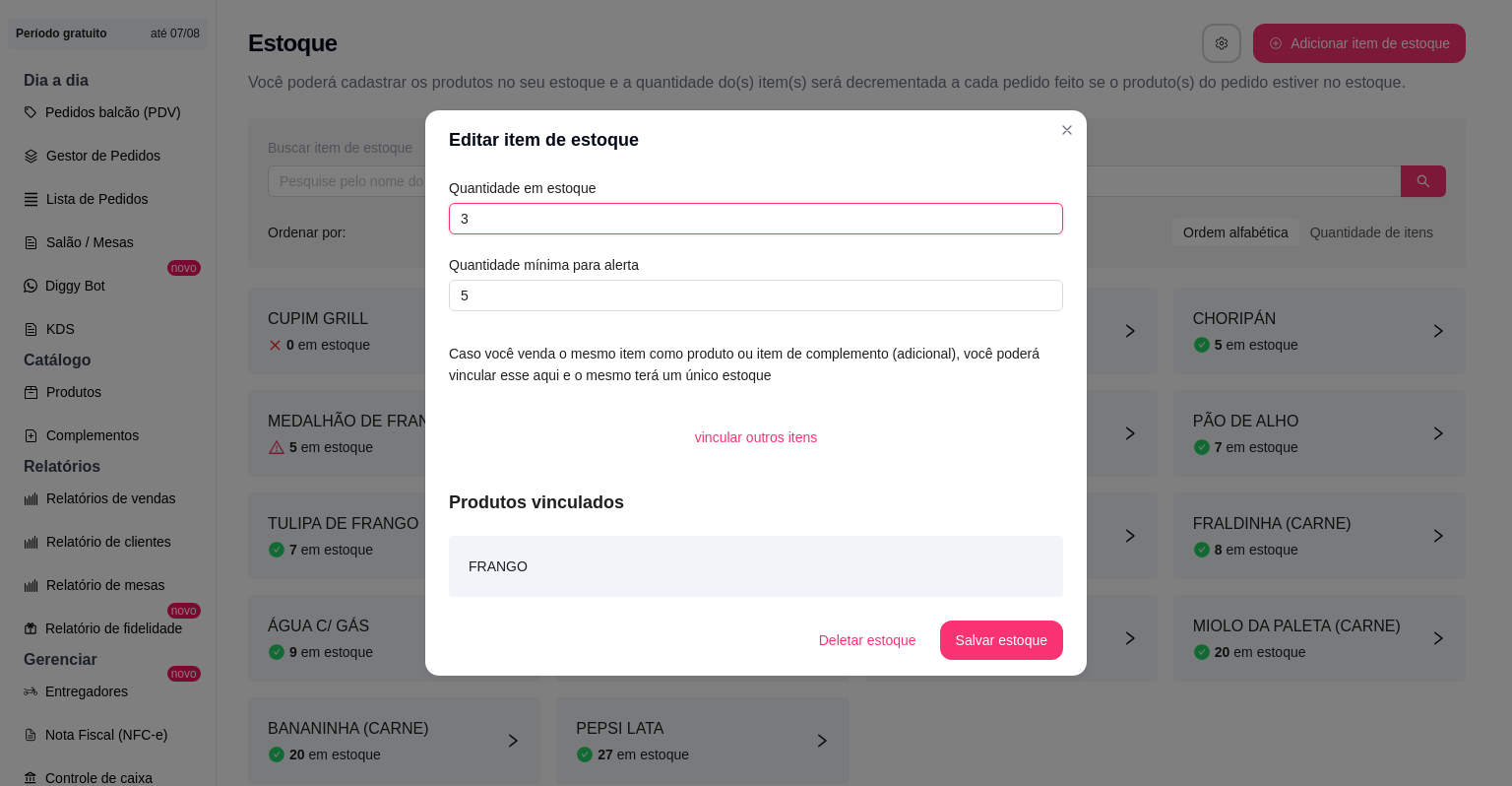 click on "3" at bounding box center (756, 219) 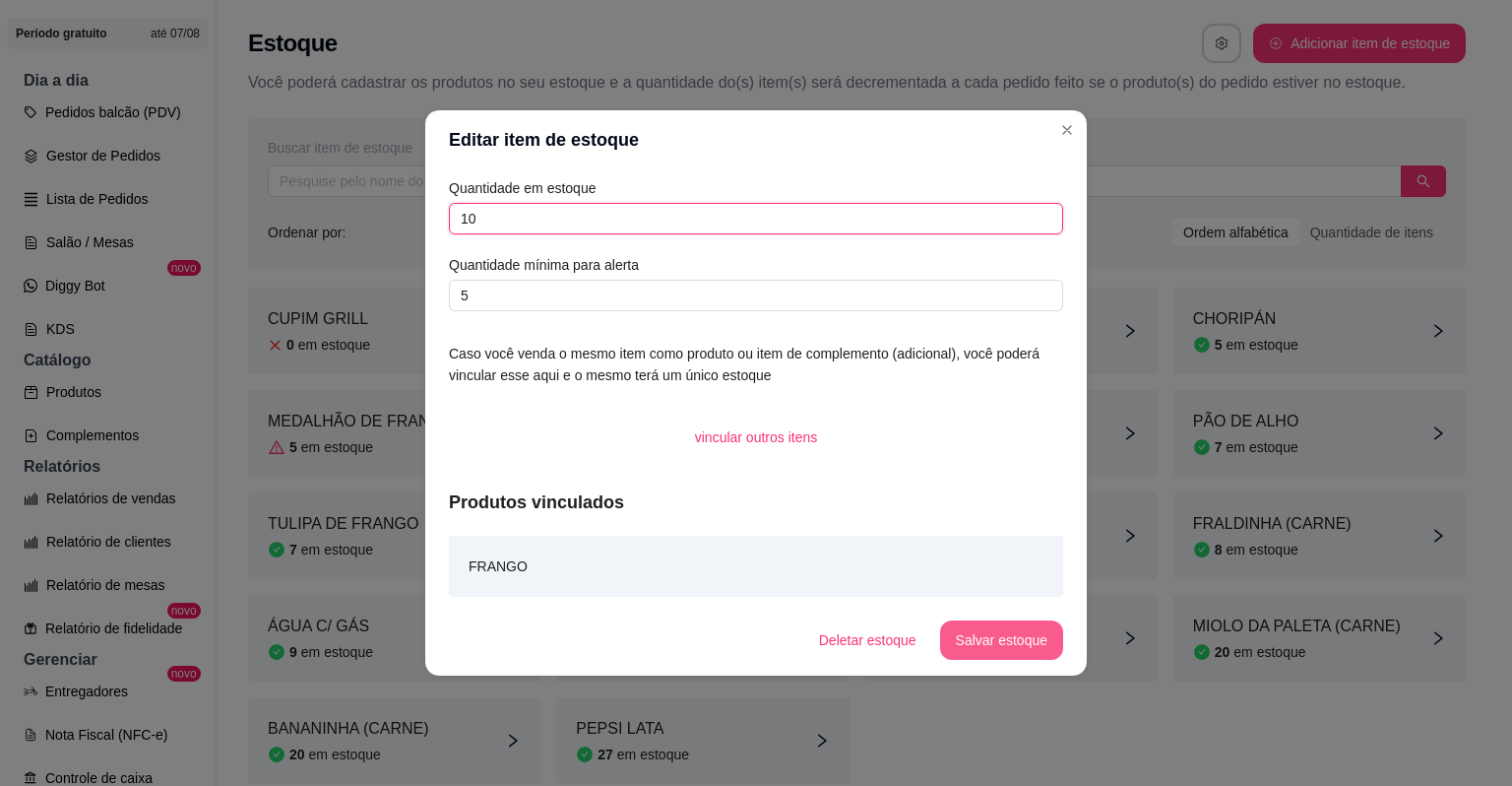 type on "10" 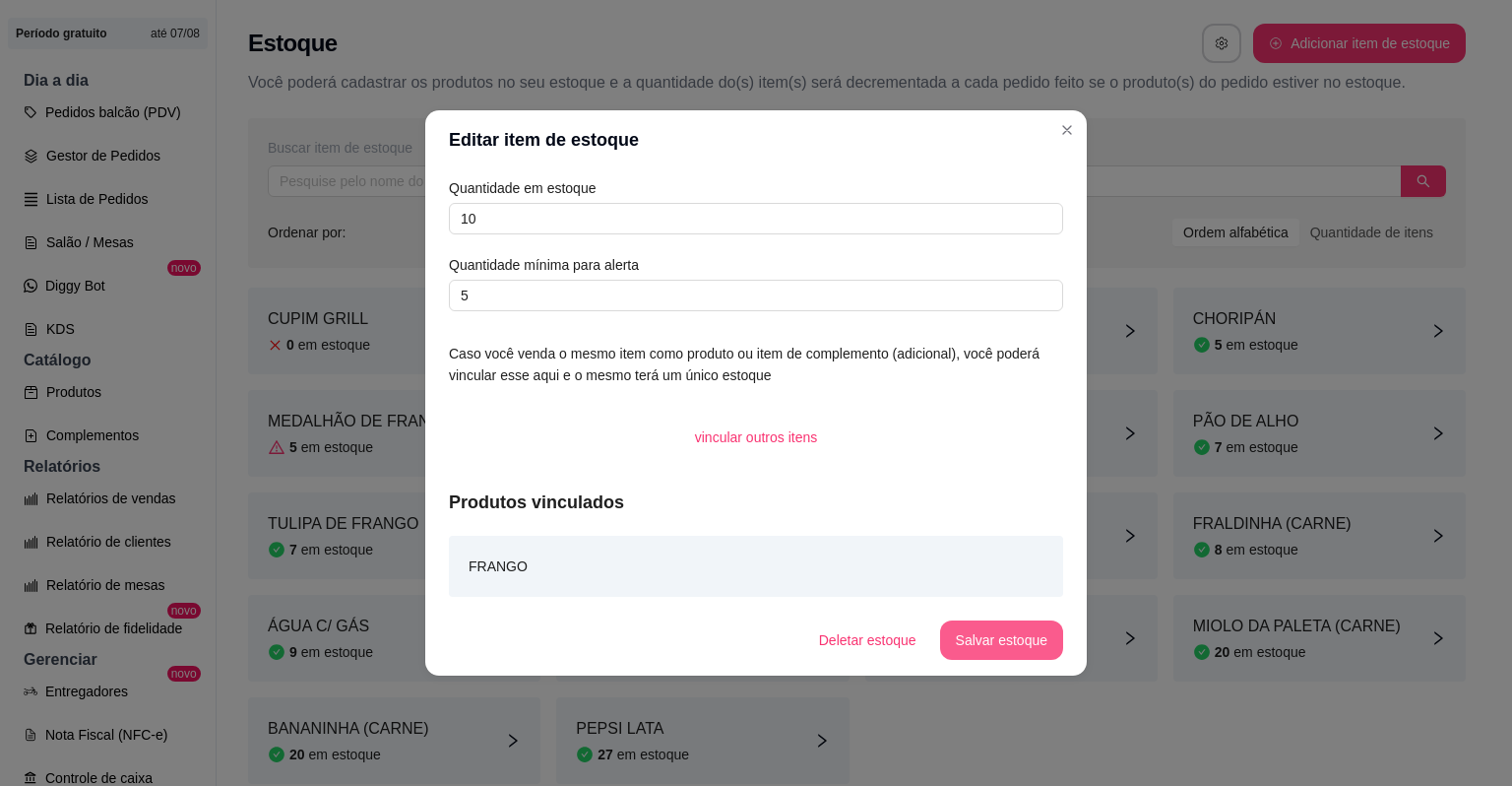 click on "Salvar estoque" at bounding box center [1001, 640] 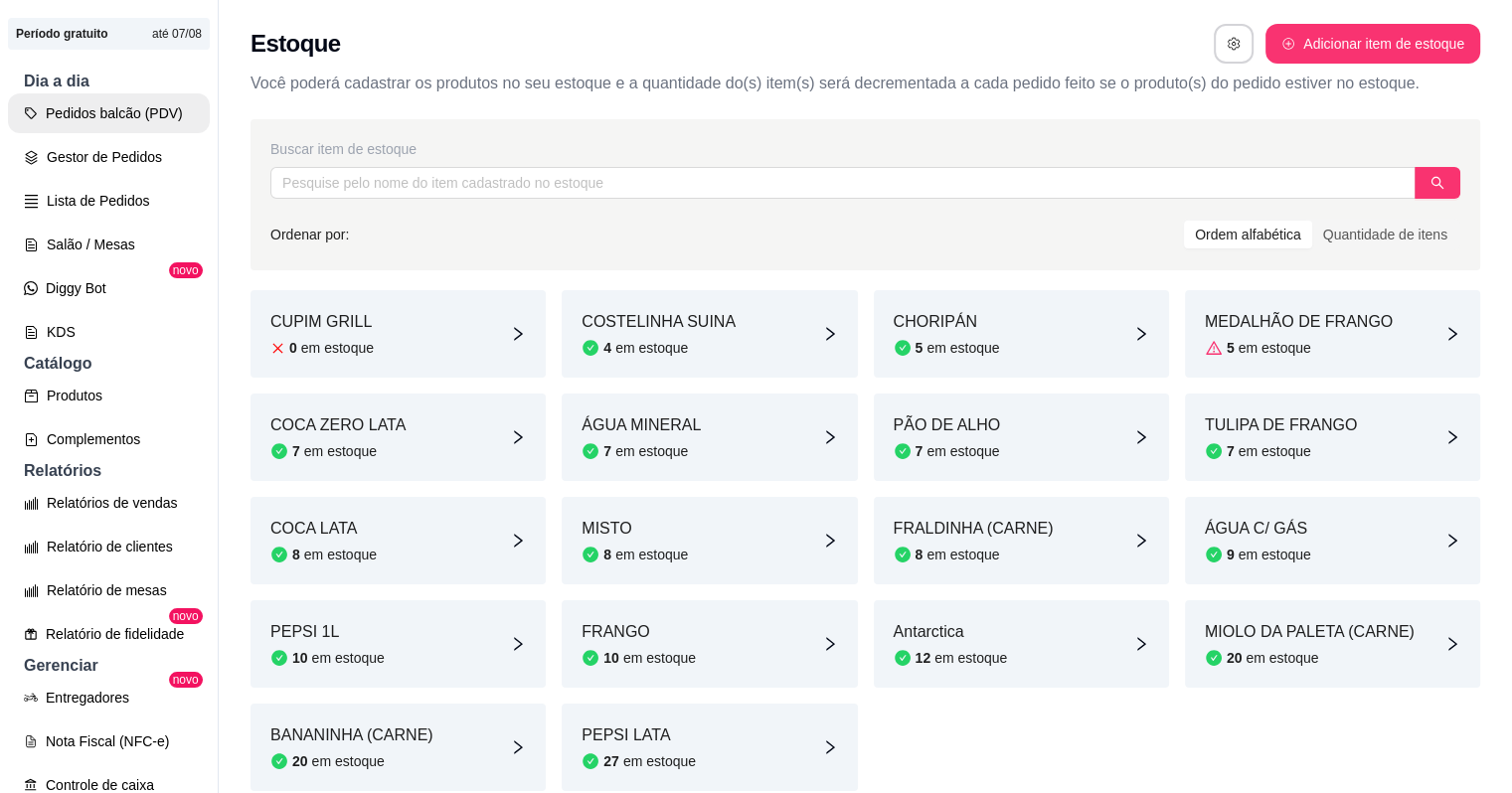 click on "Pedidos balcão (PDV)" at bounding box center [108, 113] 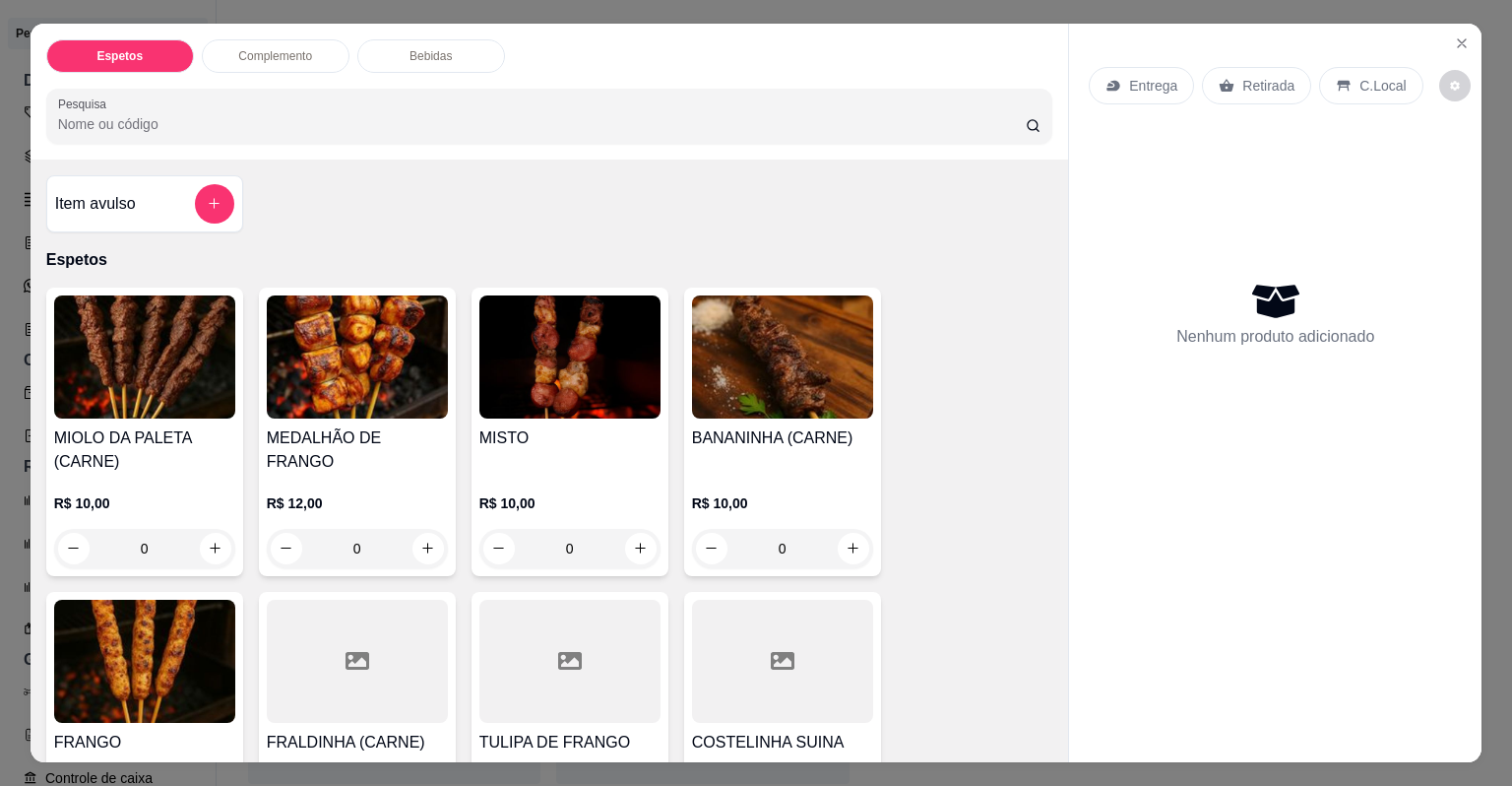 click on "BANANINHA (CARNE)" at bounding box center [783, 438] 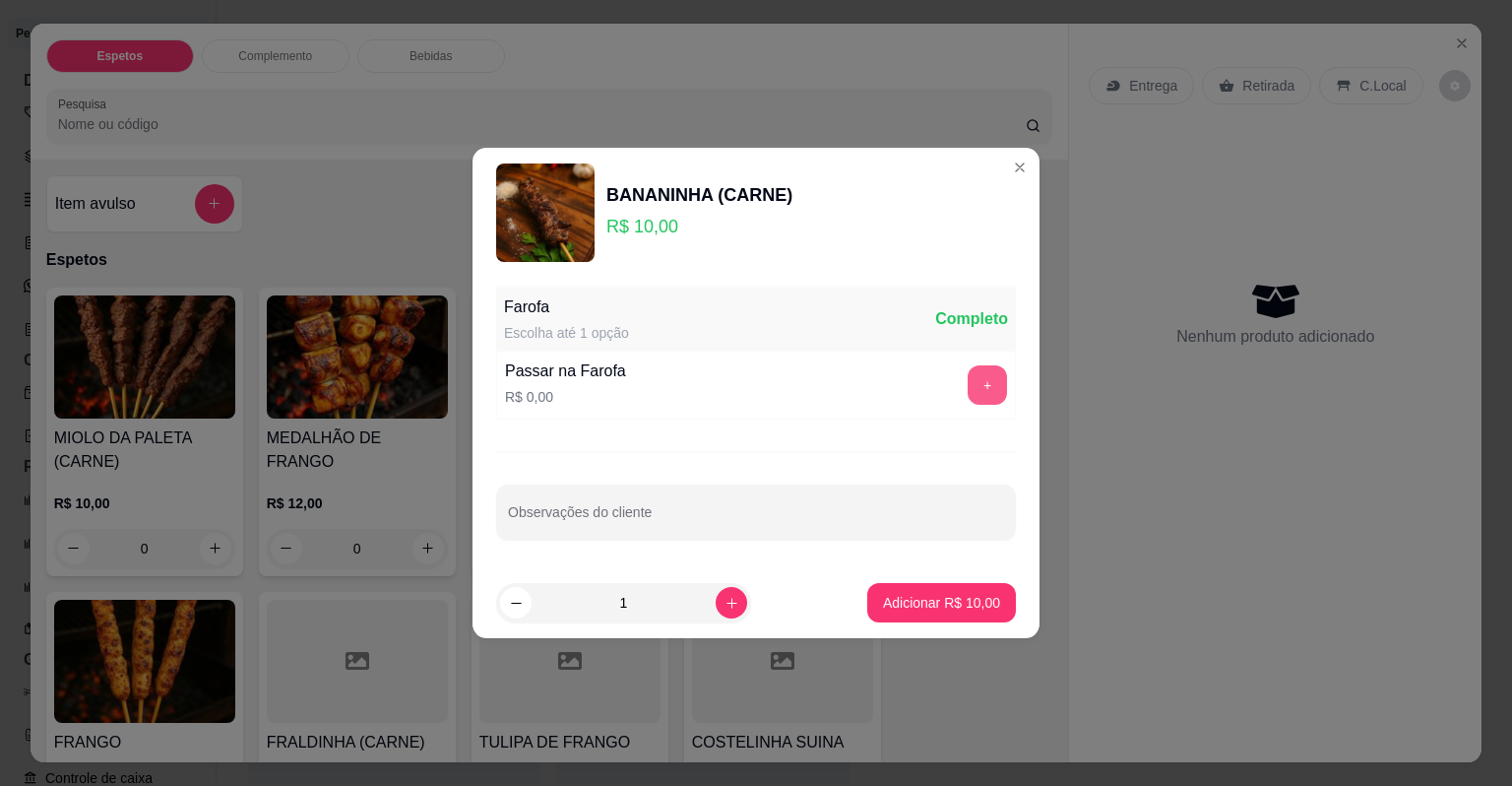 click on "+" at bounding box center (987, 385) 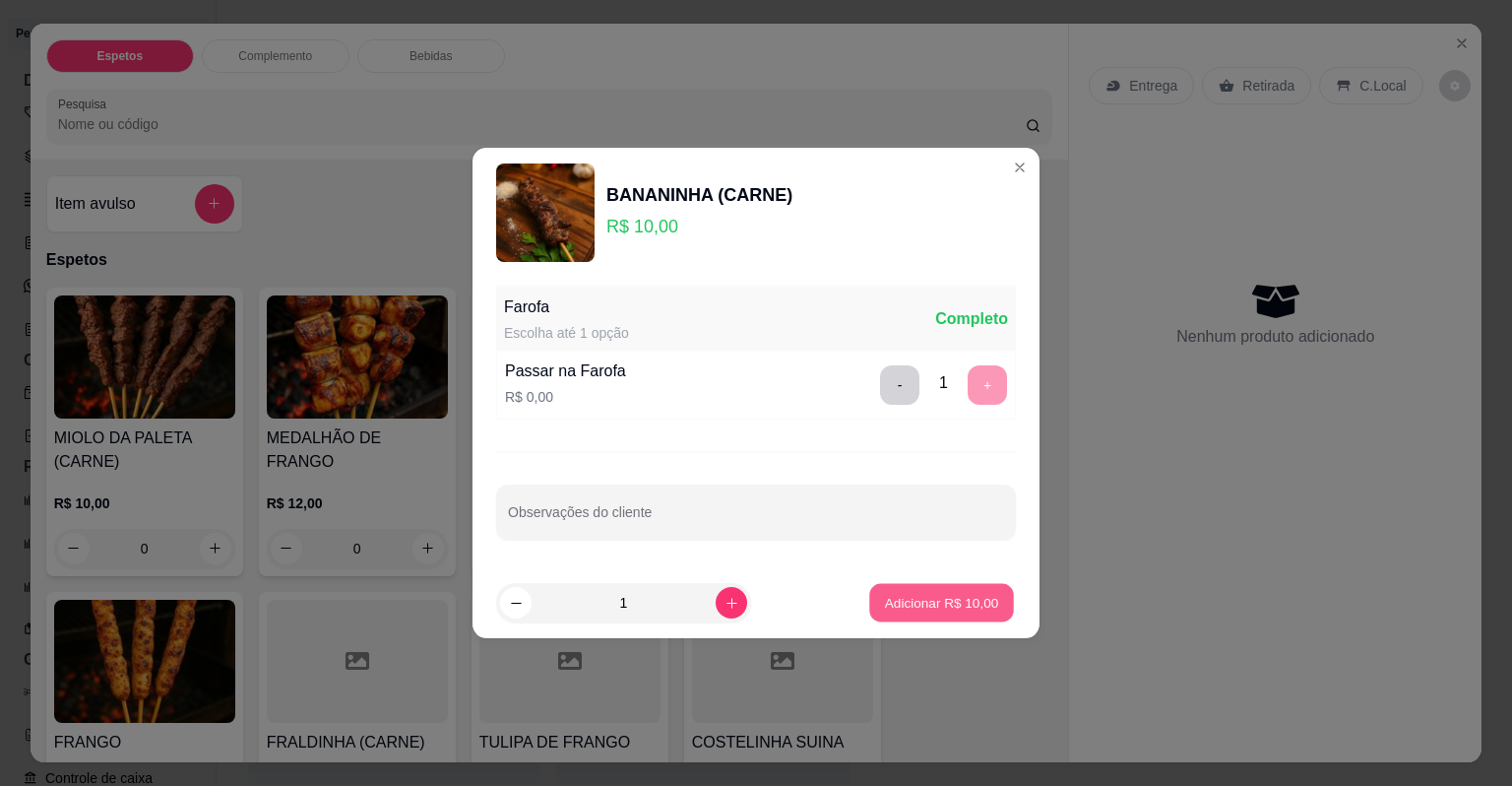 click on "Adicionar   R$ 10,00" at bounding box center (942, 602) 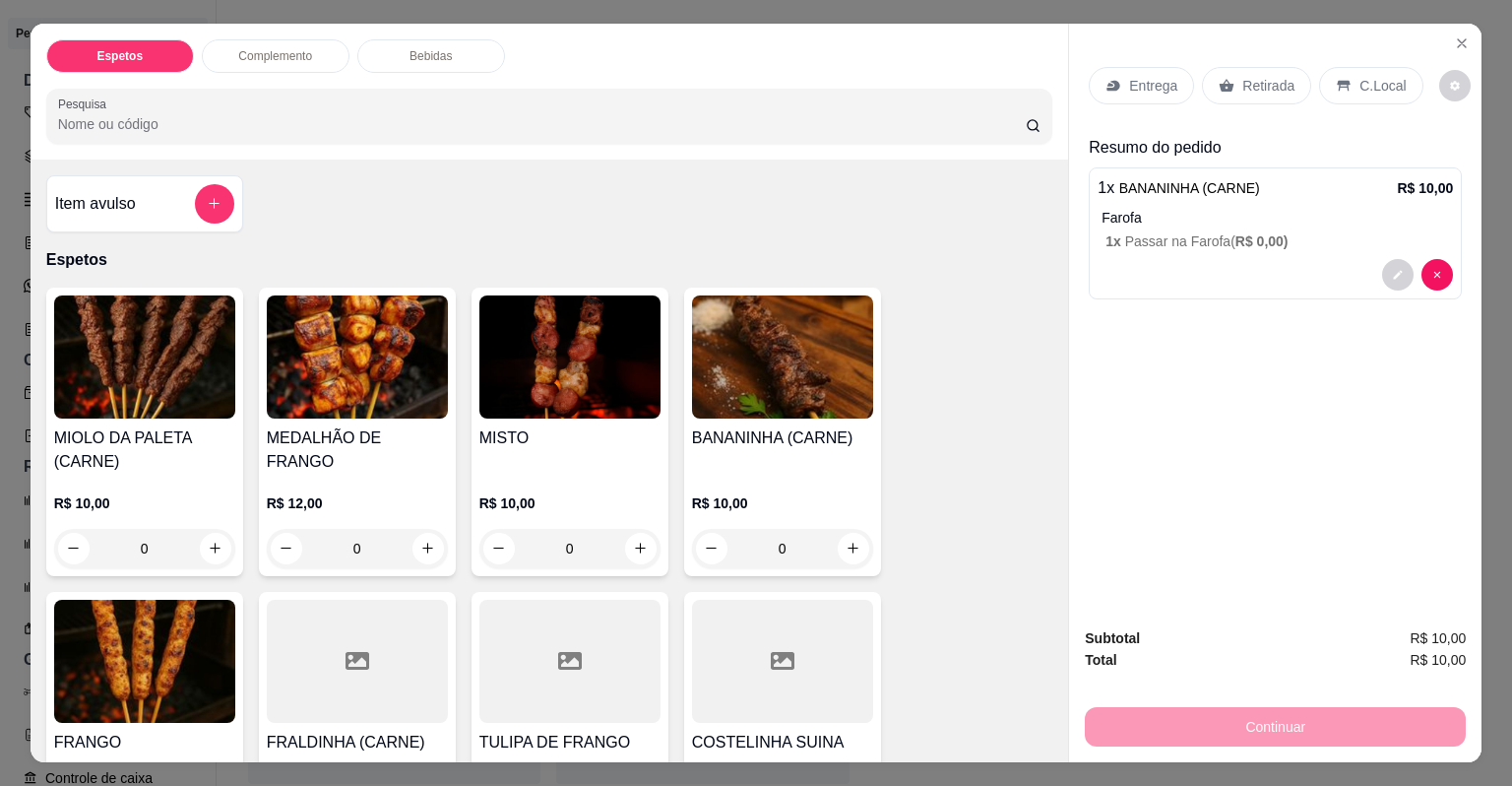 click on "C.Local" at bounding box center [1382, 86] 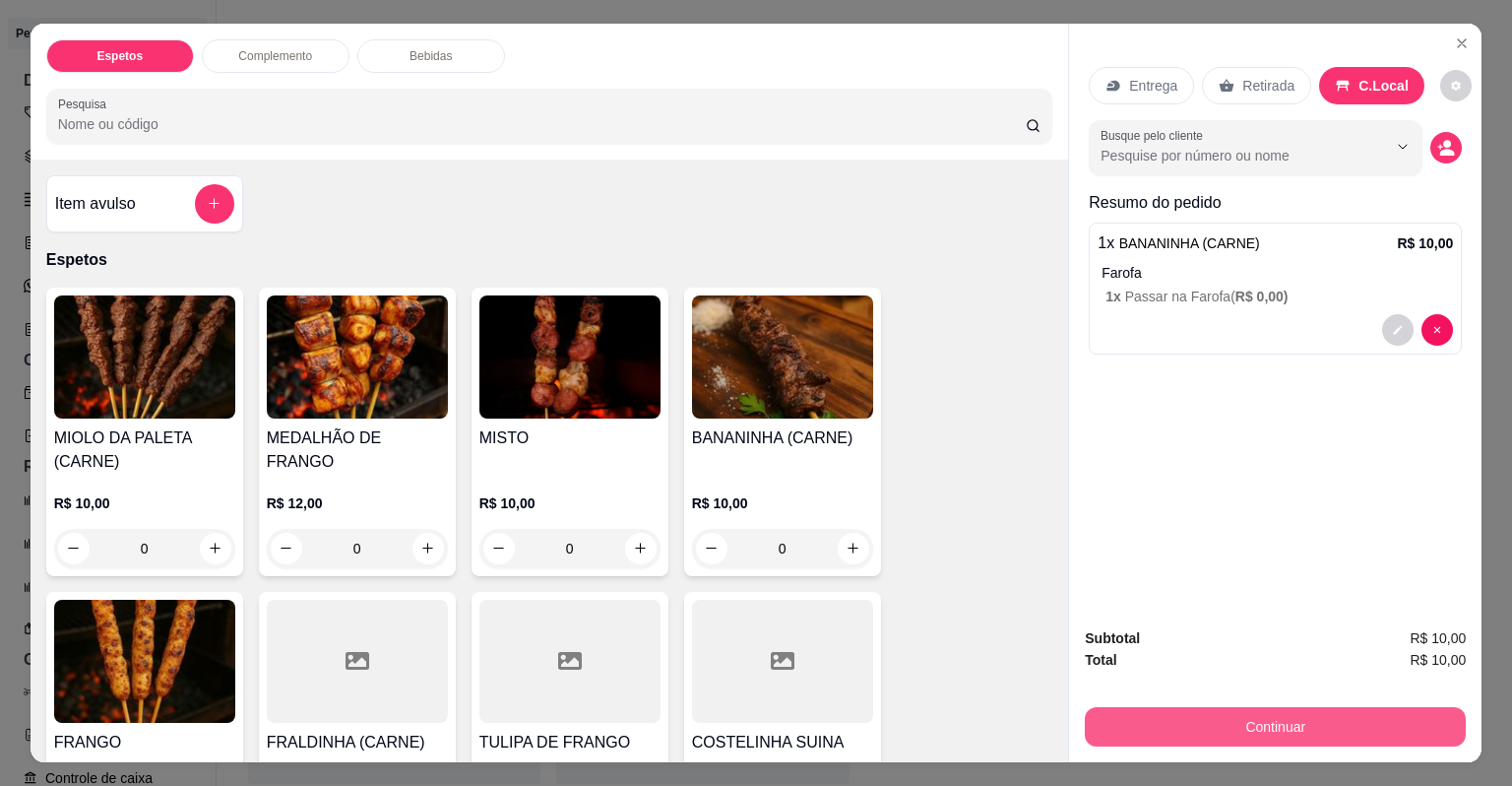 click on "Continuar" at bounding box center (1275, 727) 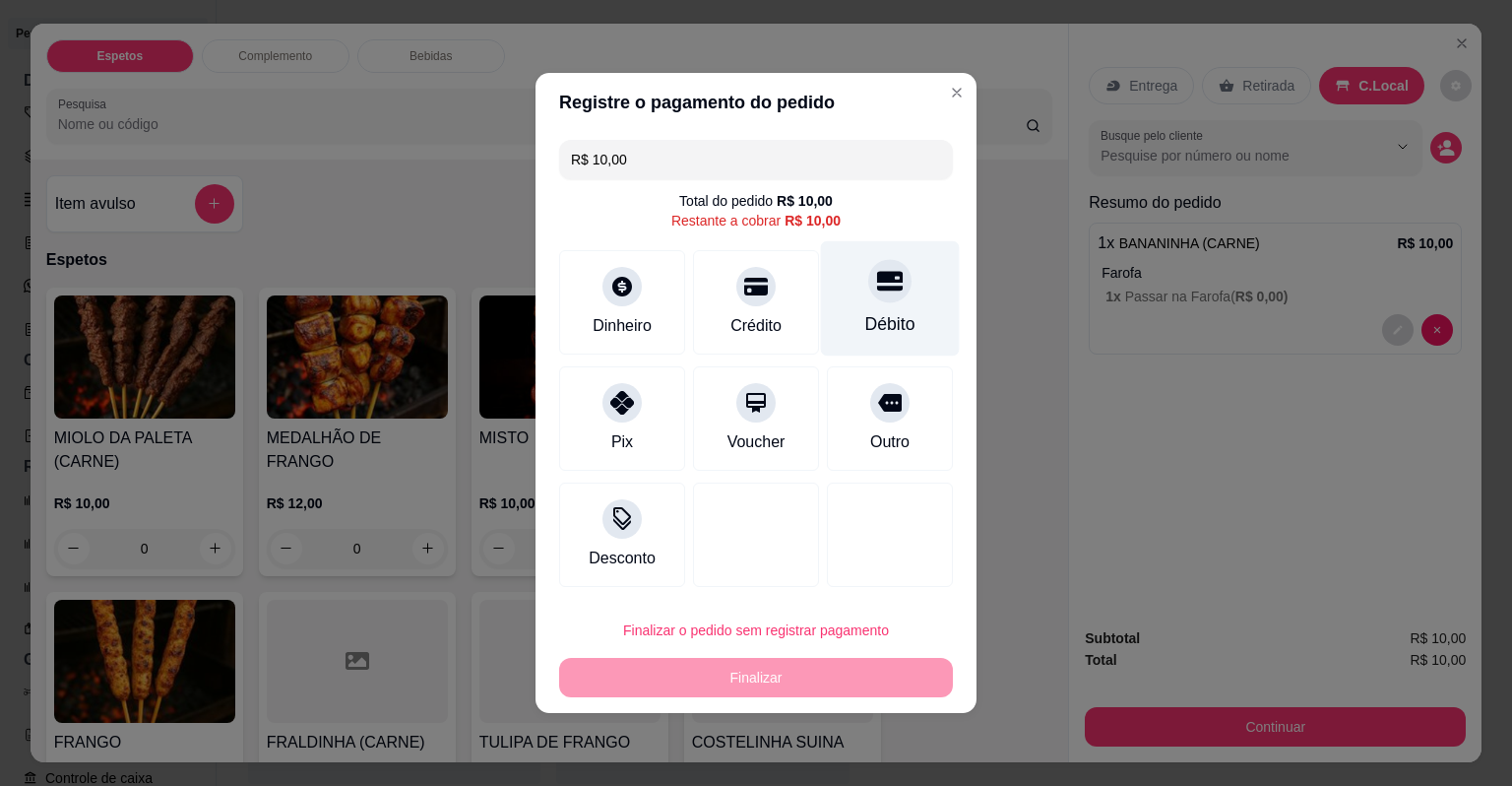 click on "Débito" at bounding box center [890, 298] 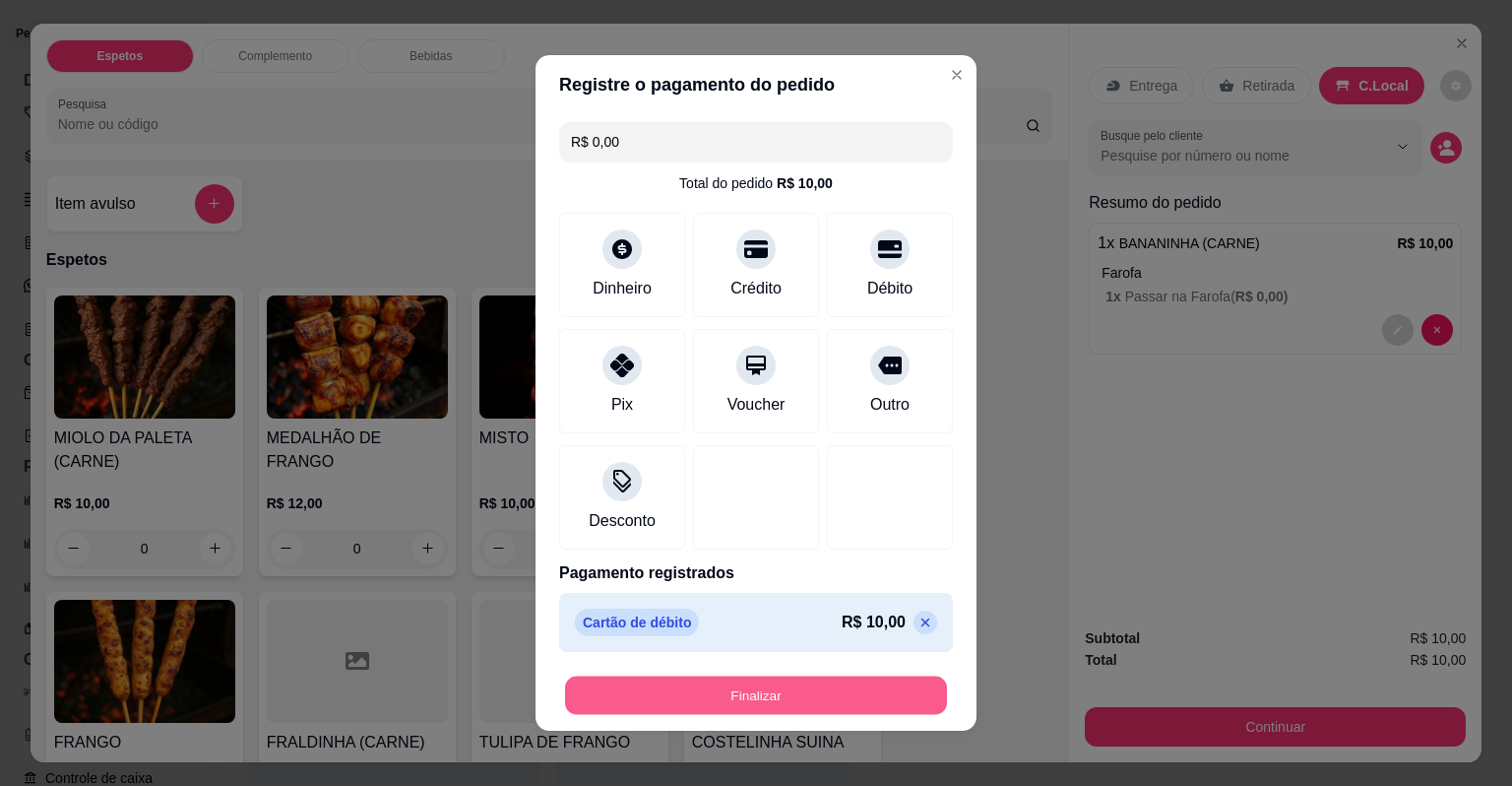 click on "Finalizar" at bounding box center [756, 695] 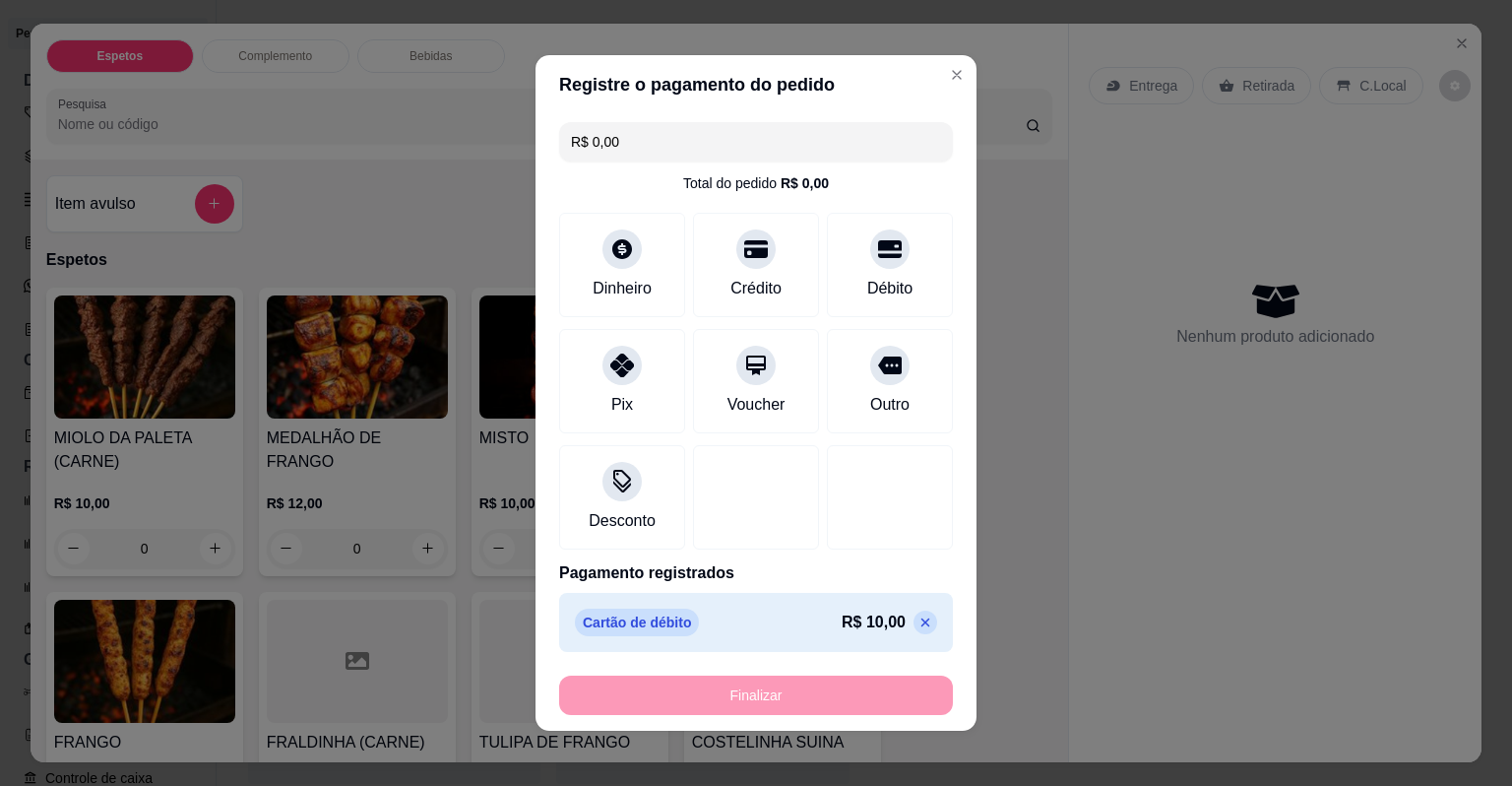 type on "-R$ 10,00" 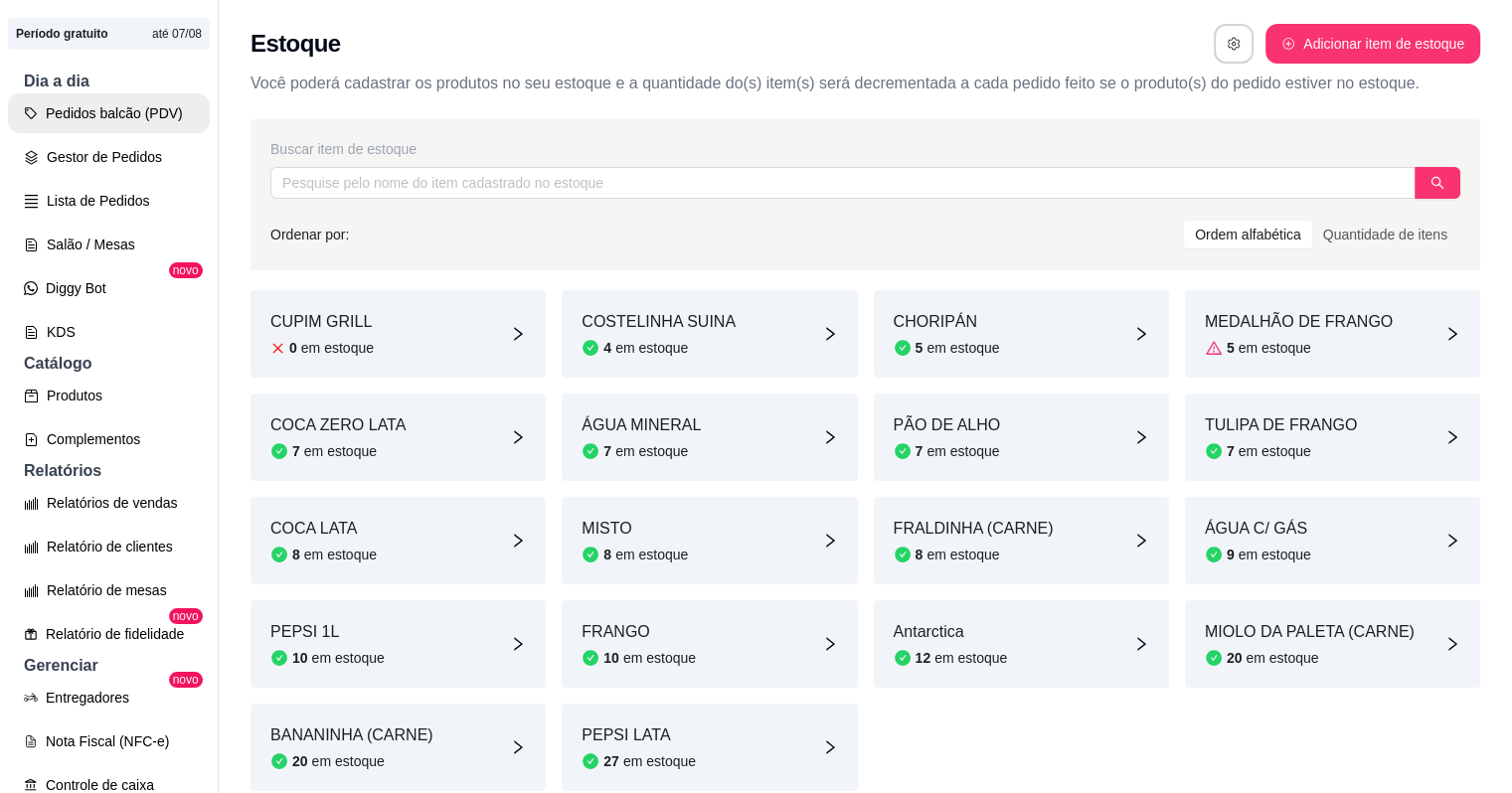 click on "Pedidos balcão (PDV)" at bounding box center (108, 113) 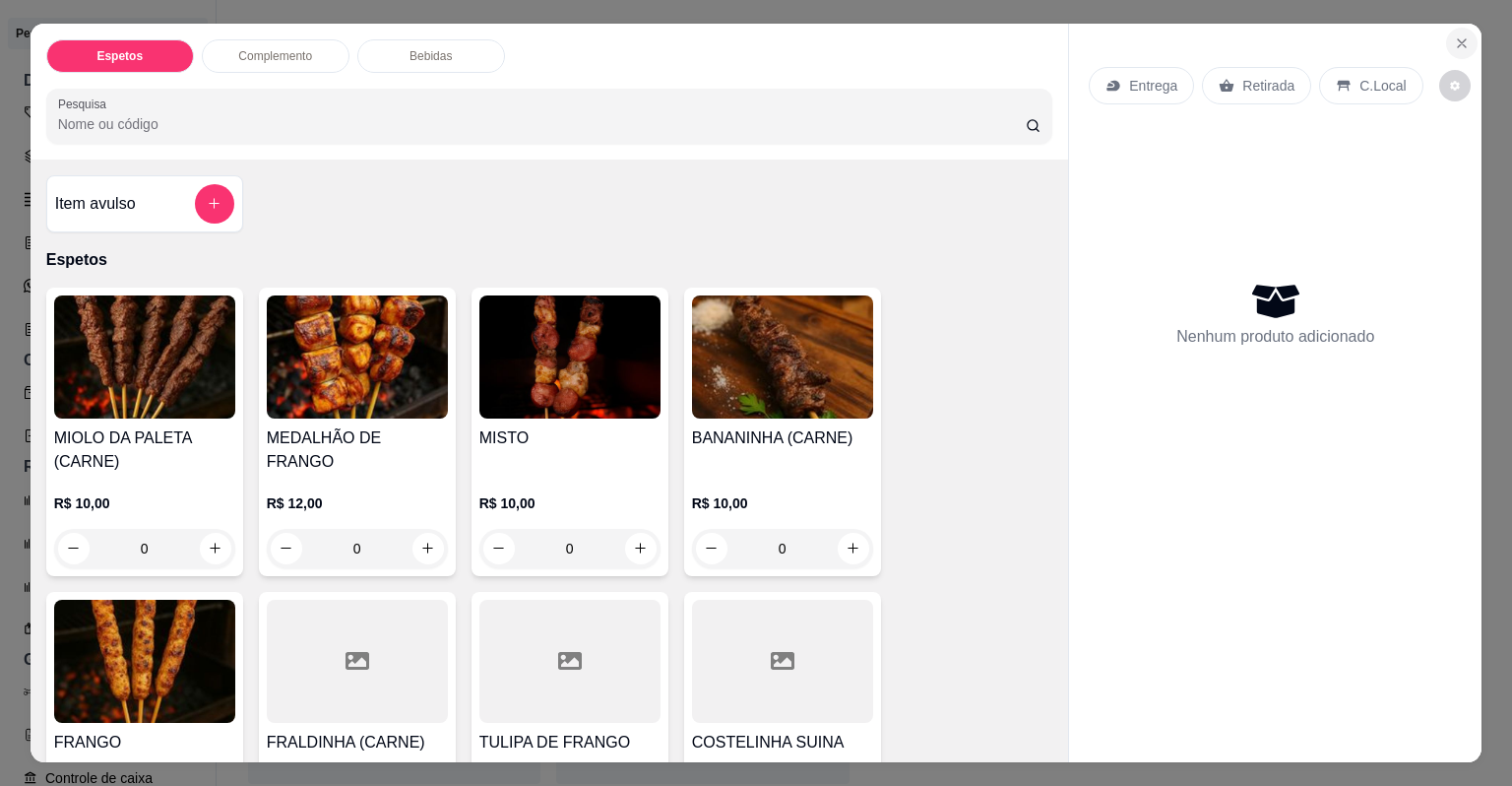 click 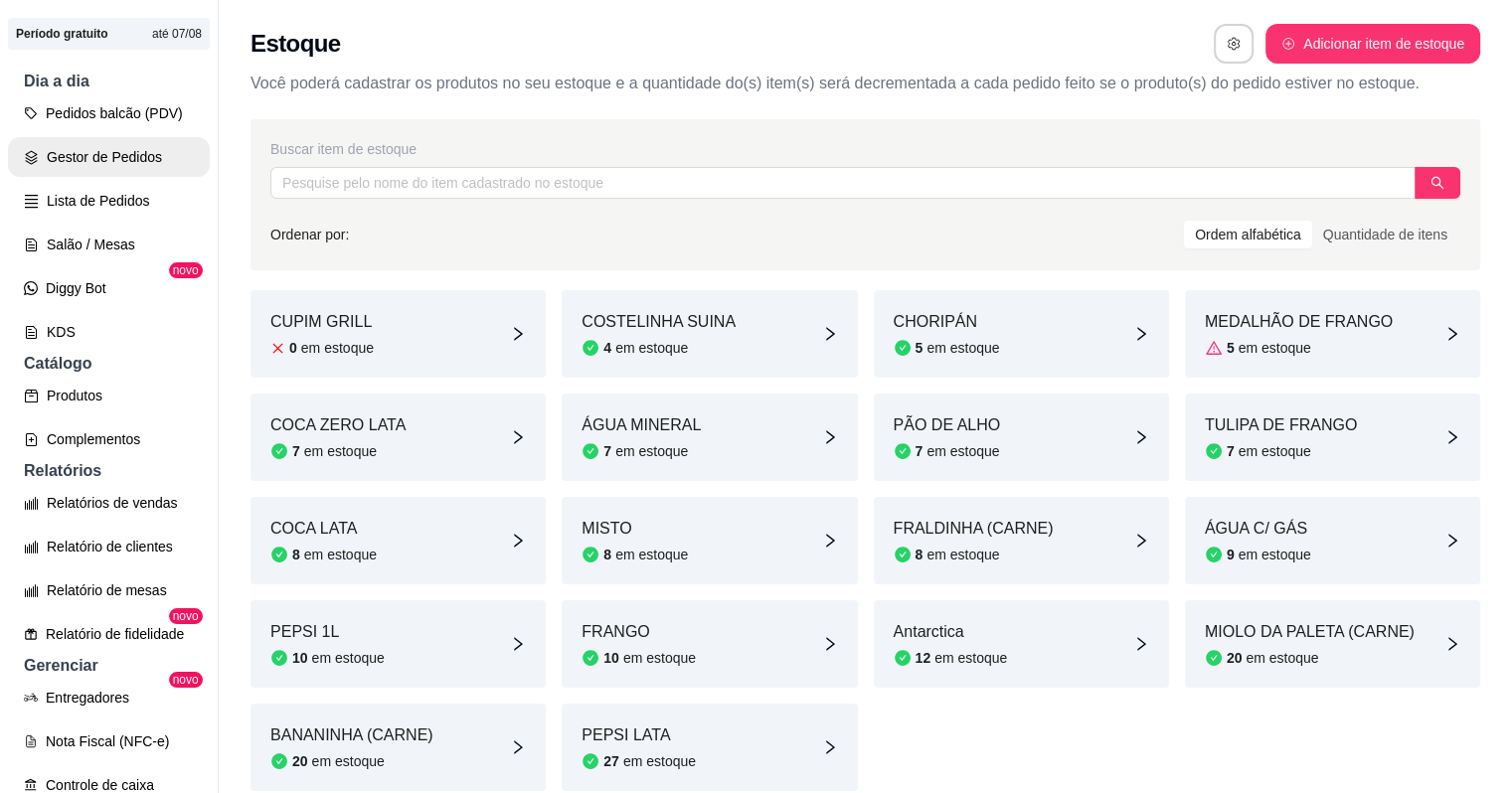 click on "Gestor de Pedidos" at bounding box center (108, 157) 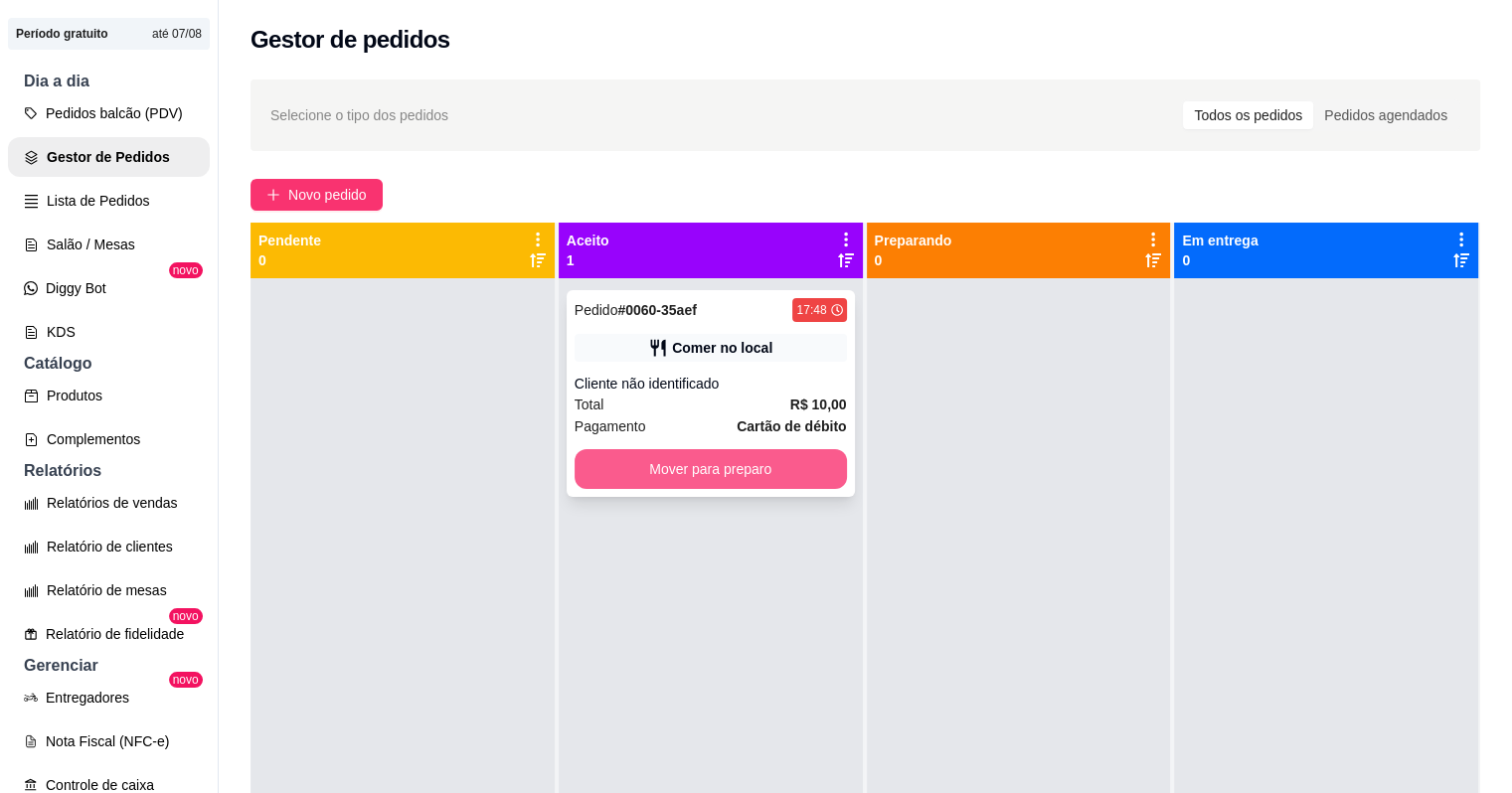 click on "Mover para preparo" at bounding box center (711, 469) 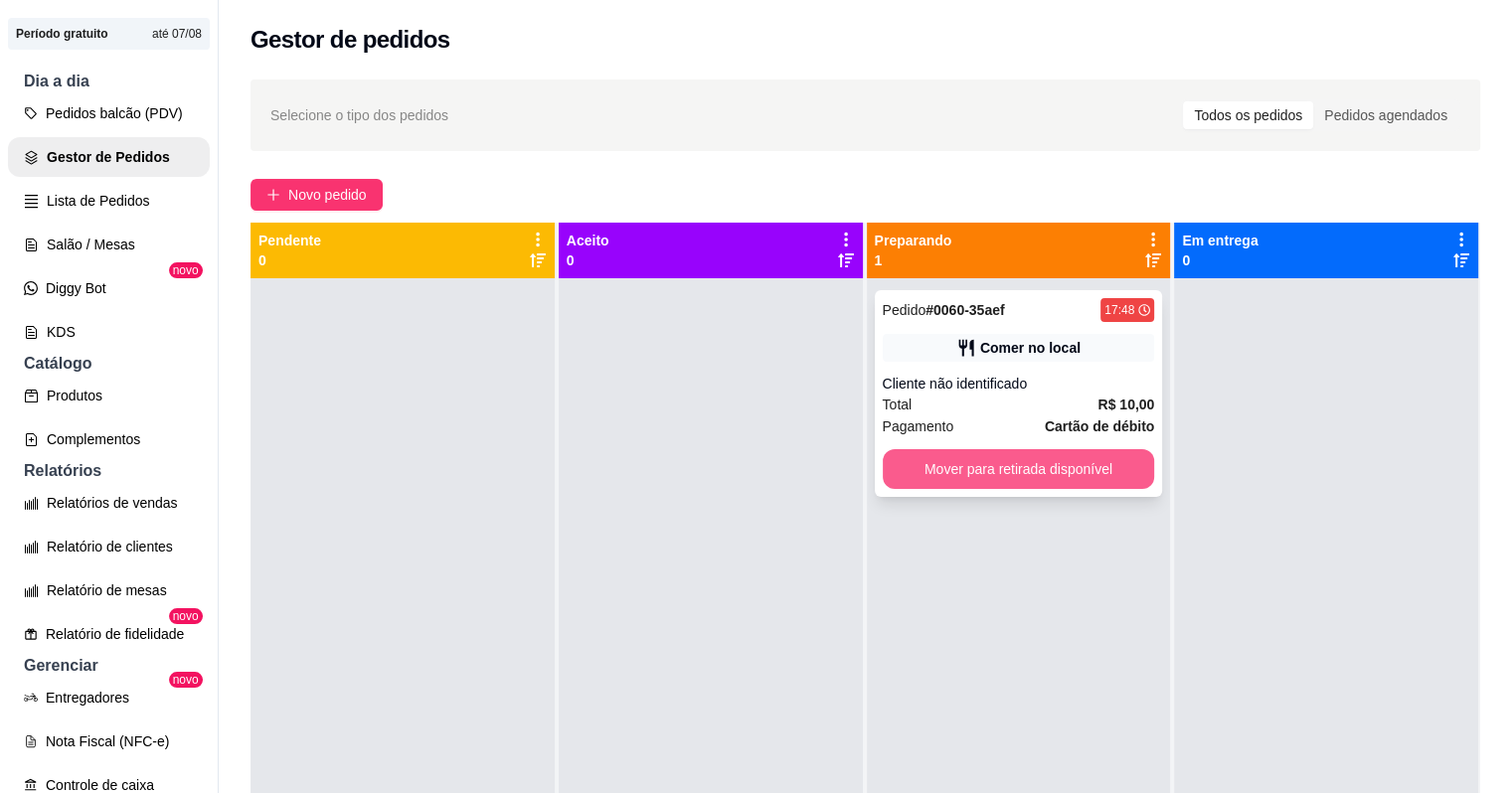 click on "Mover para retirada disponível" at bounding box center (1019, 469) 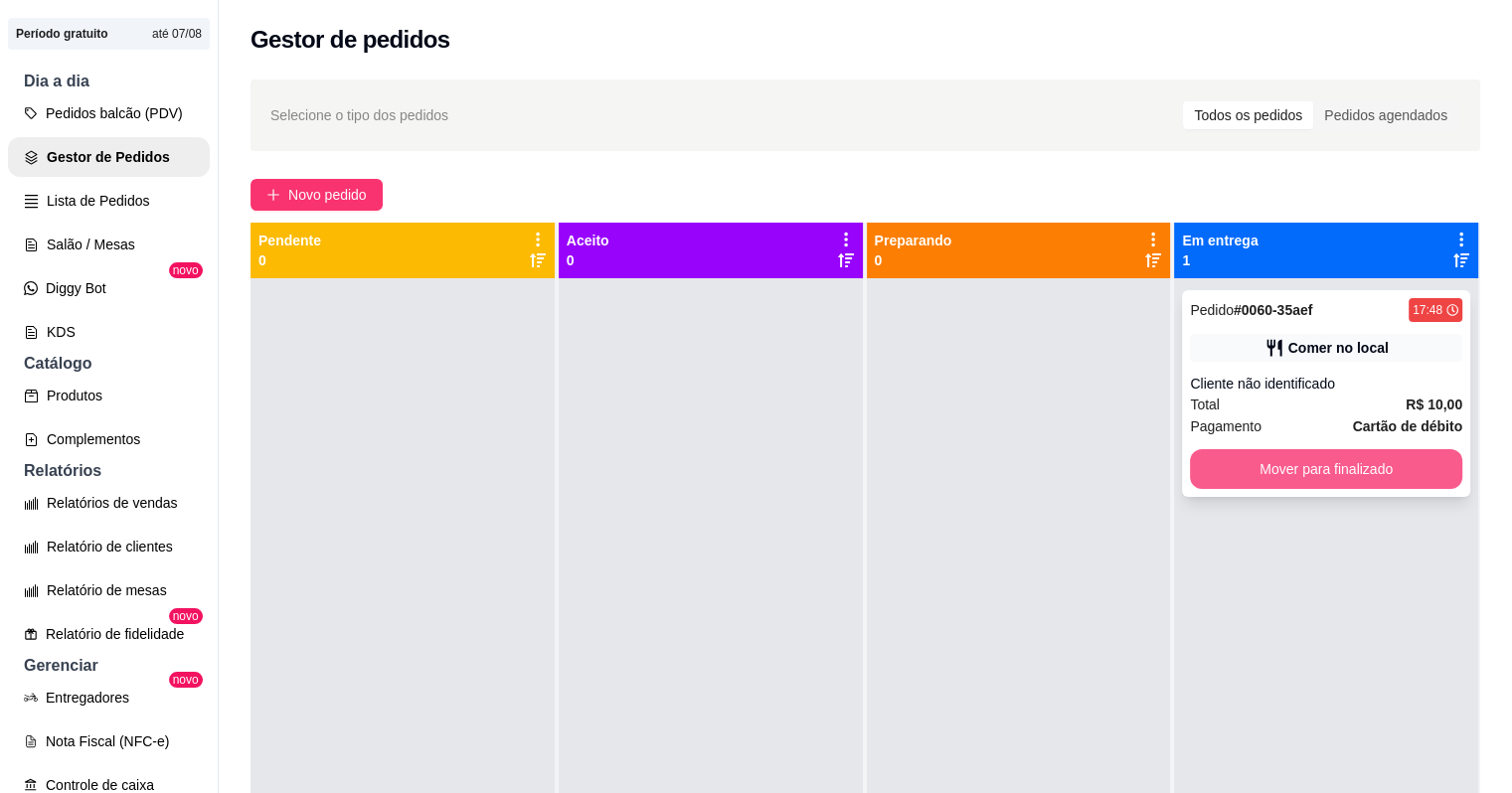 click on "Mover para finalizado" at bounding box center (1326, 469) 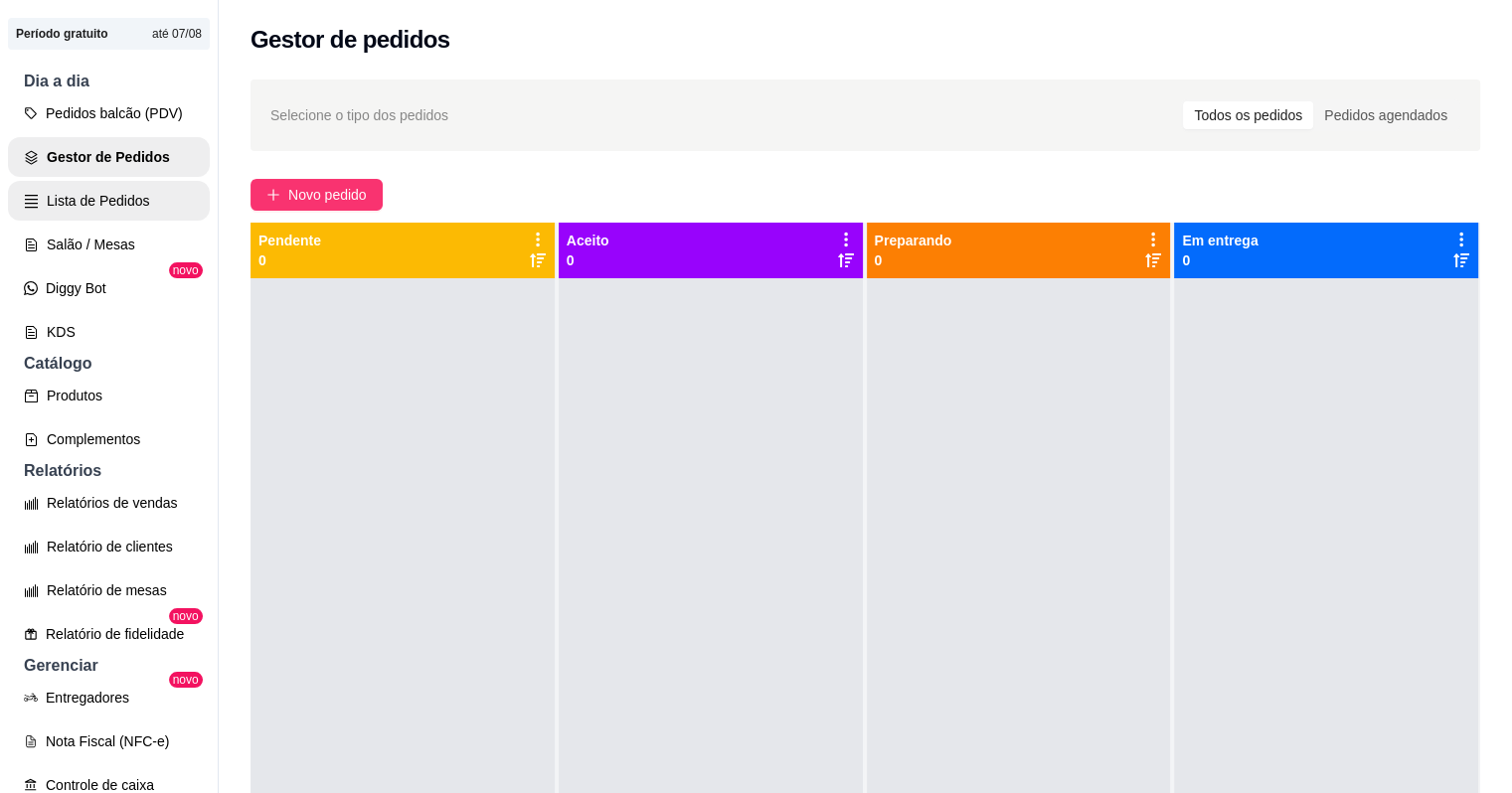click on "Lista de Pedidos" at bounding box center [108, 201] 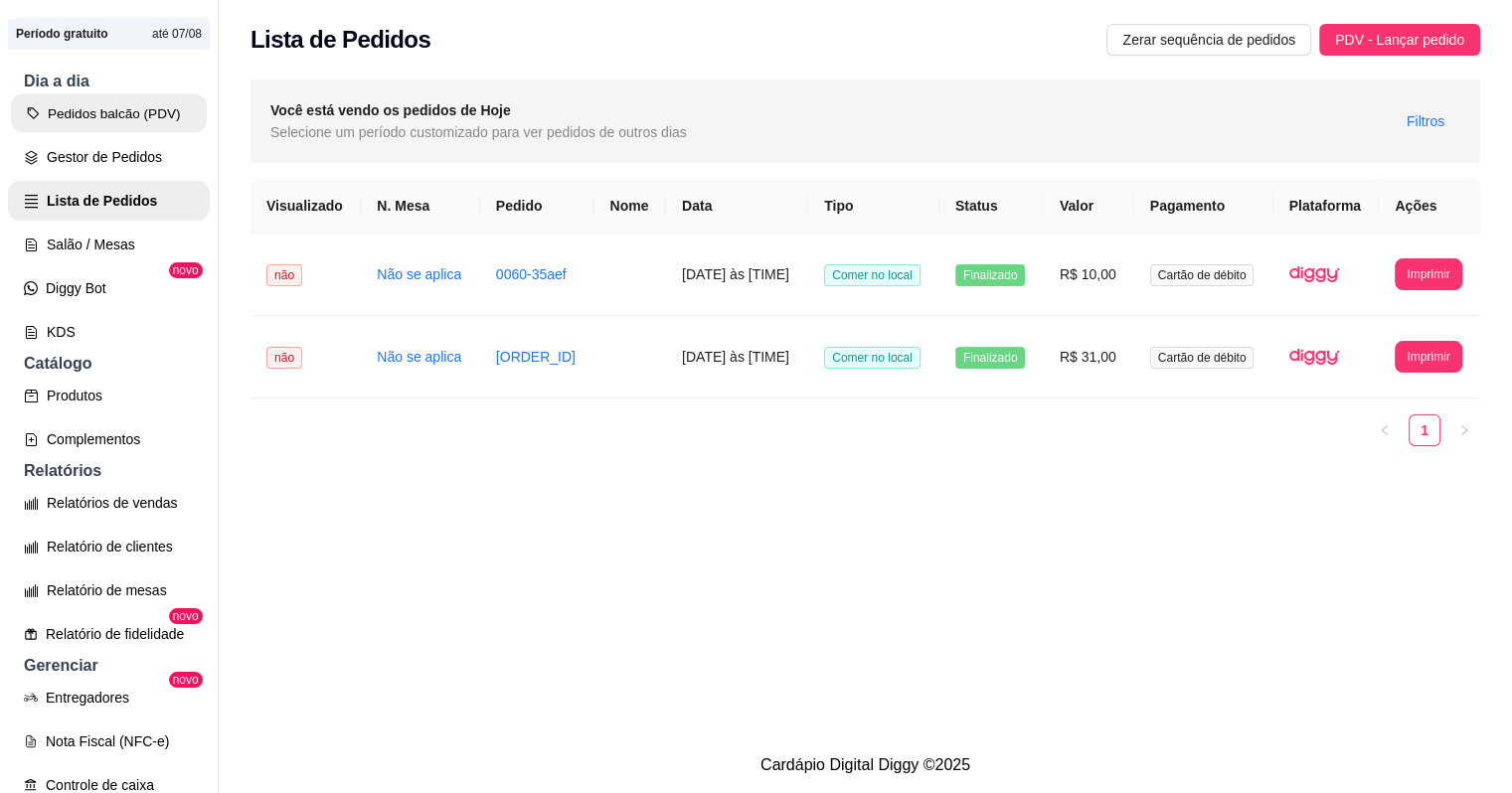 click on "Pedidos balcão (PDV)" at bounding box center (108, 113) 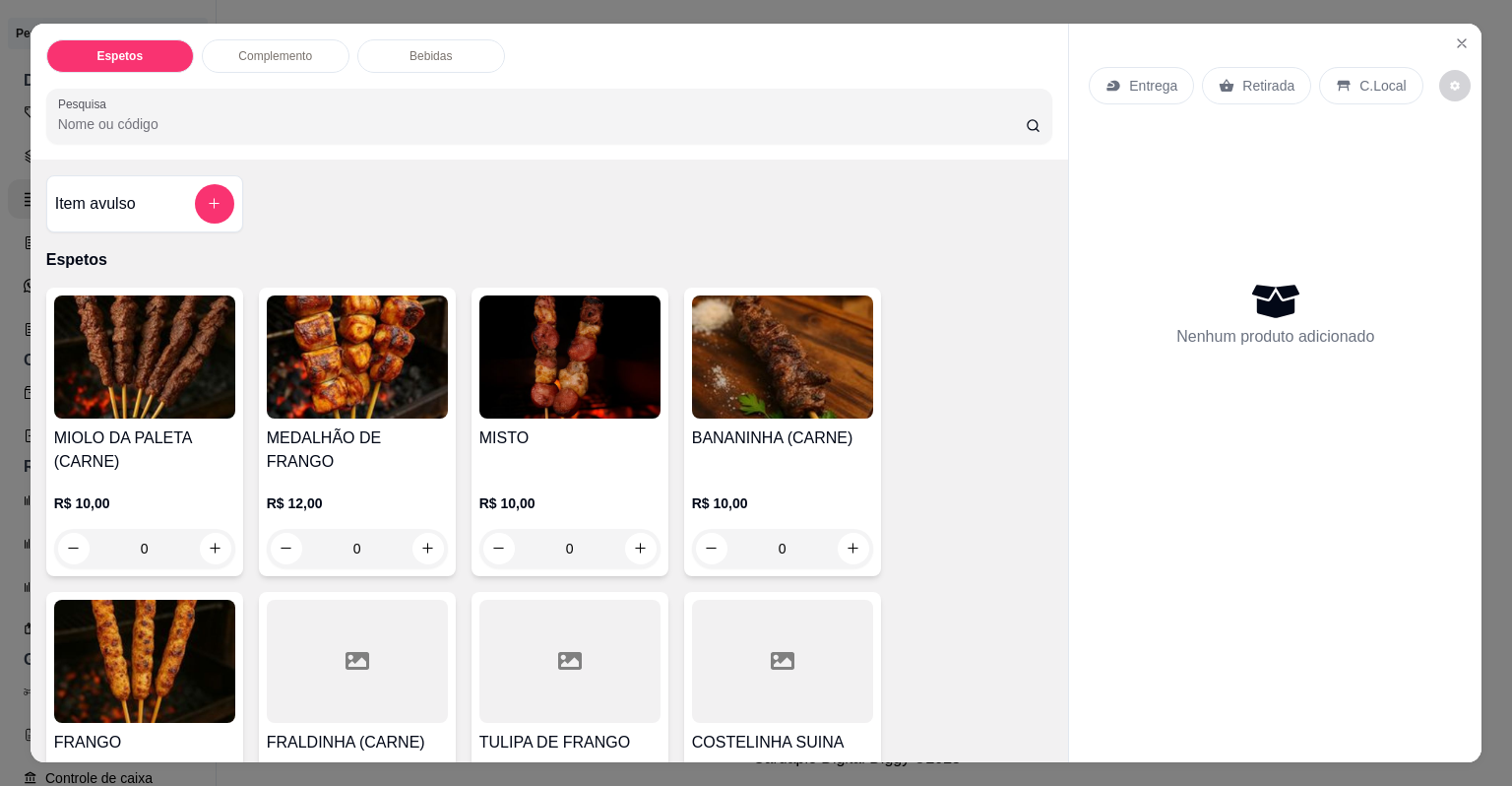 click on "BANANINHA (CARNE)" at bounding box center [783, 438] 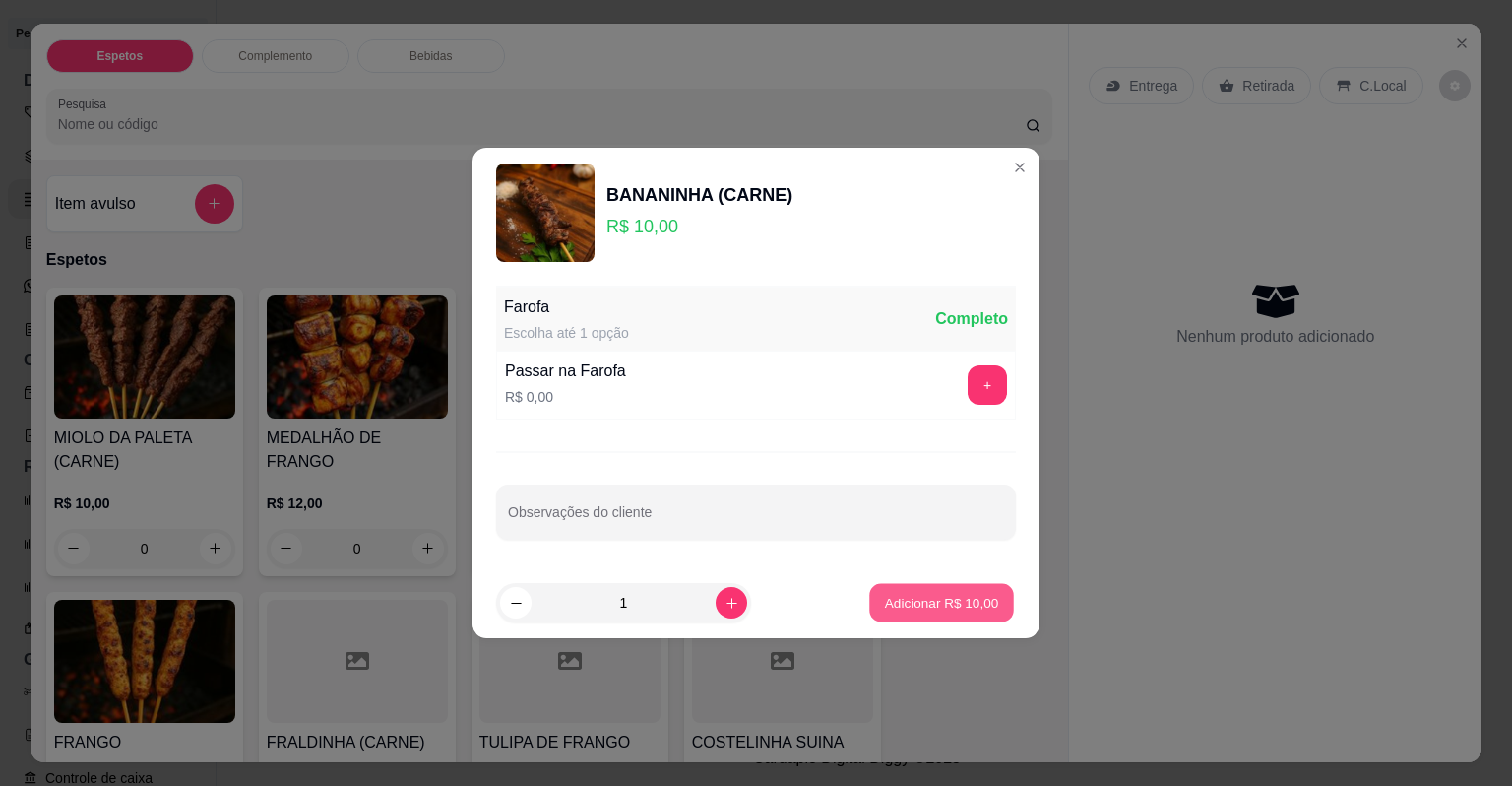 click on "Adicionar   R$ 10,00" at bounding box center (942, 602) 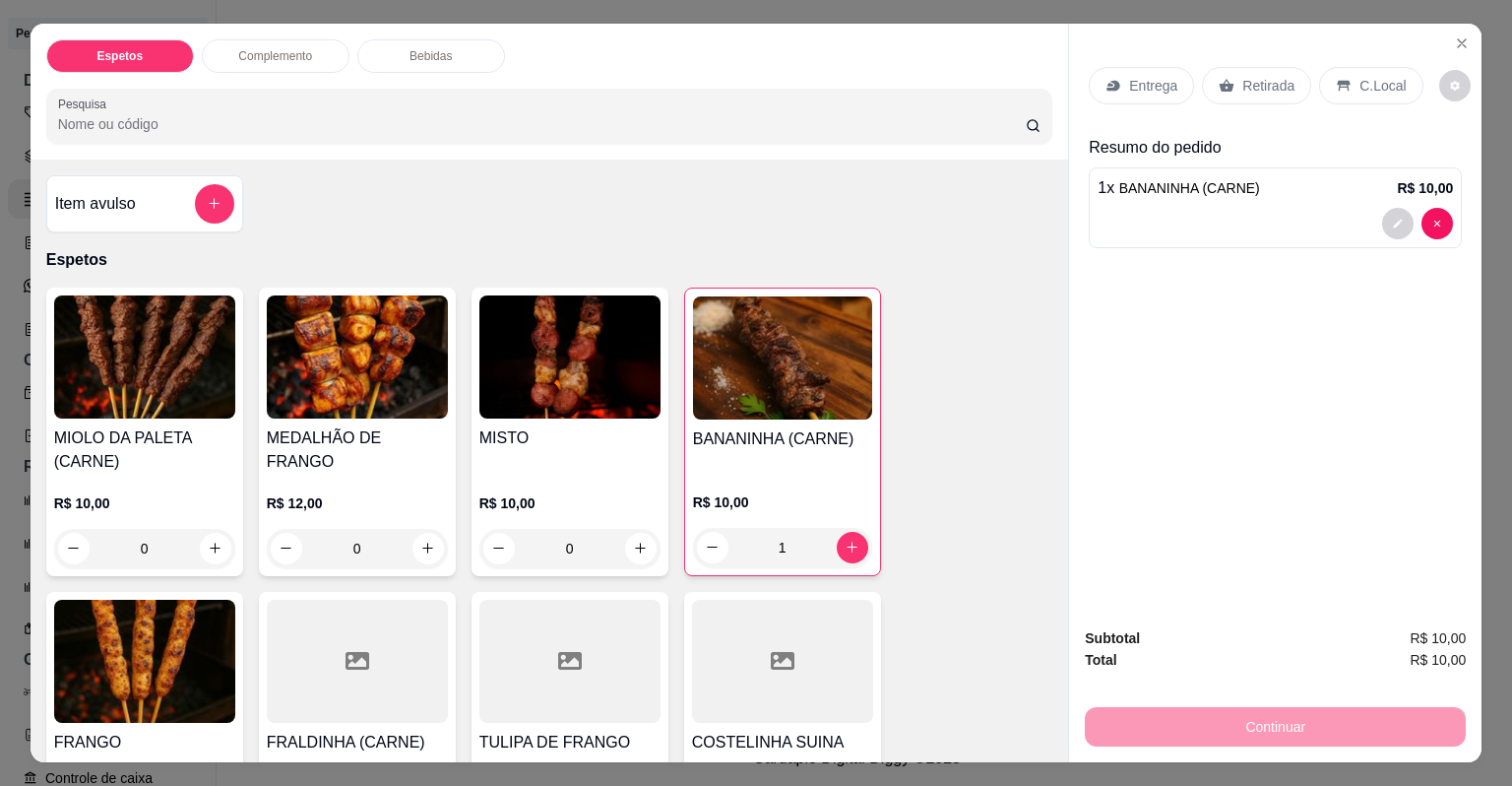 click on "C.Local" at bounding box center (1382, 86) 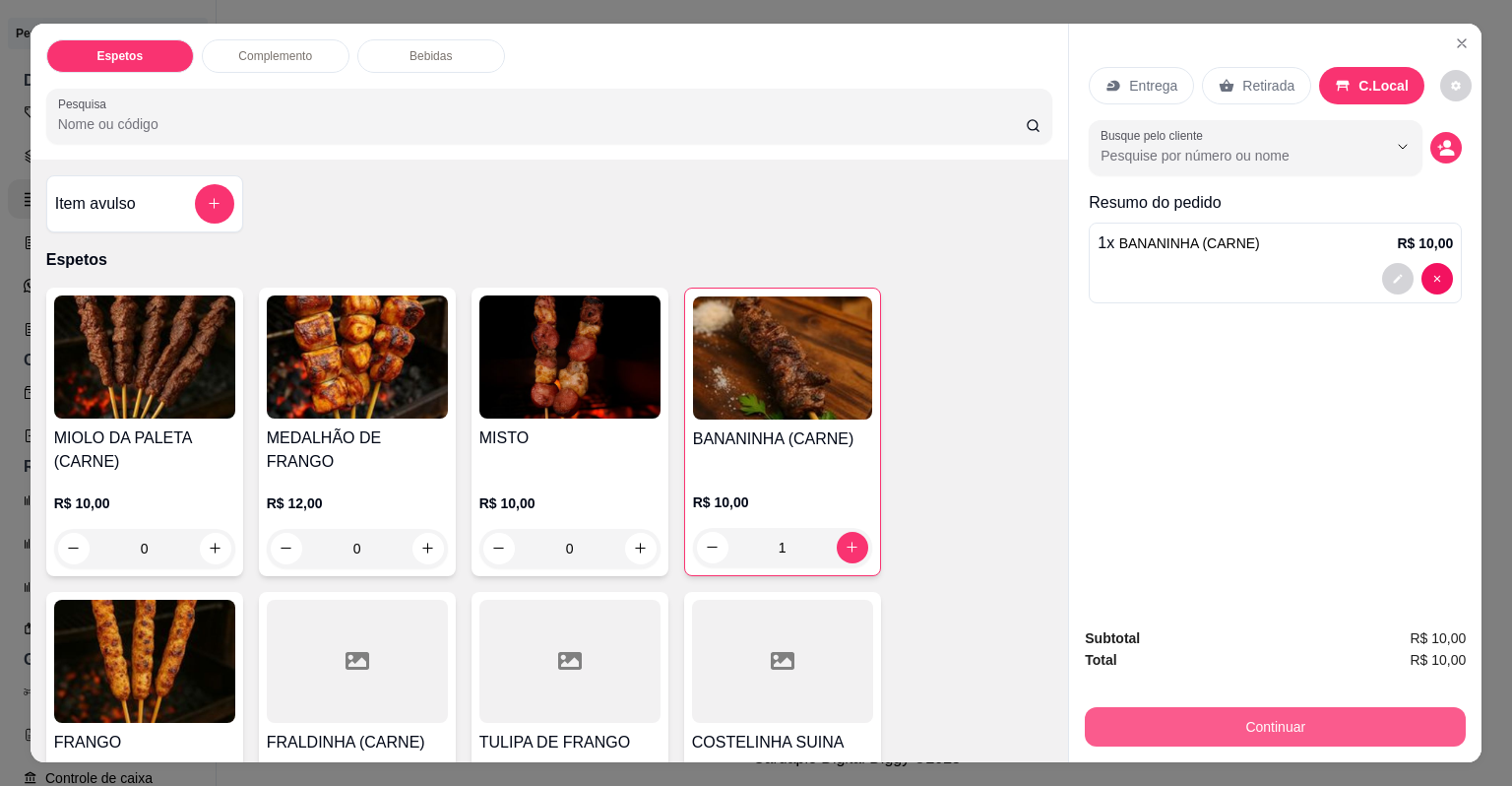 click on "Continuar" at bounding box center [1275, 727] 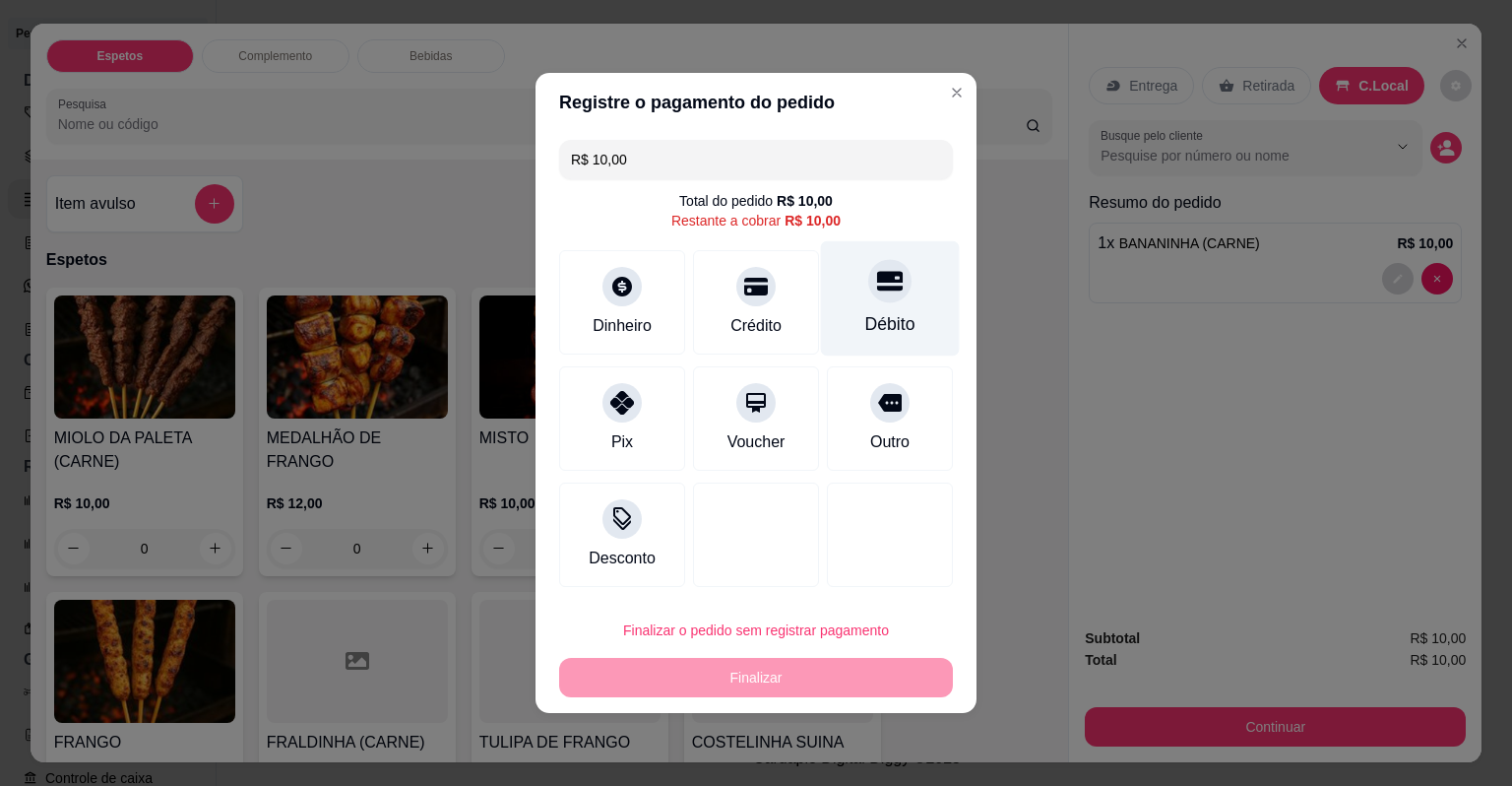 click at bounding box center [890, 281] 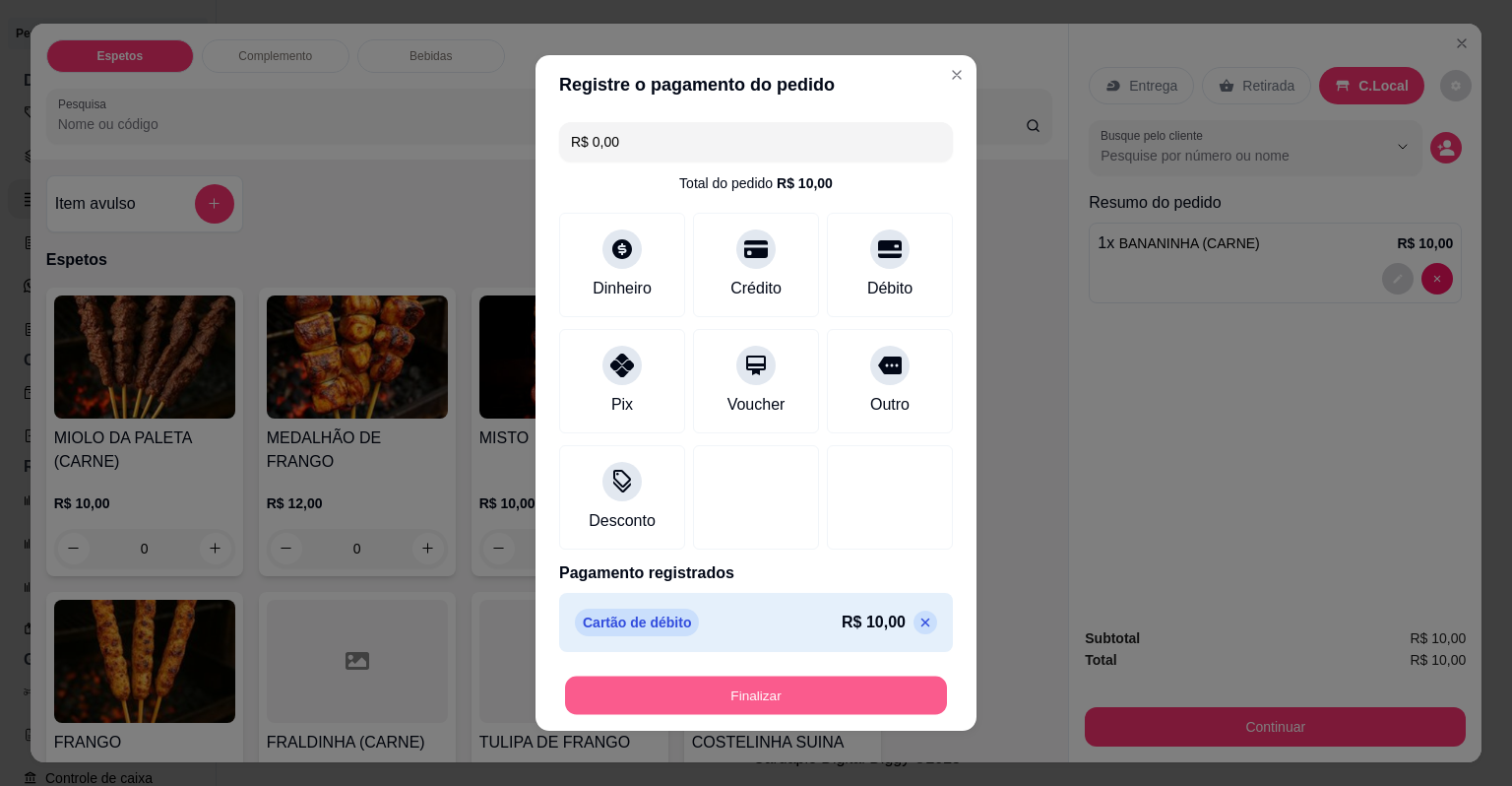 click on "Finalizar" at bounding box center [756, 695] 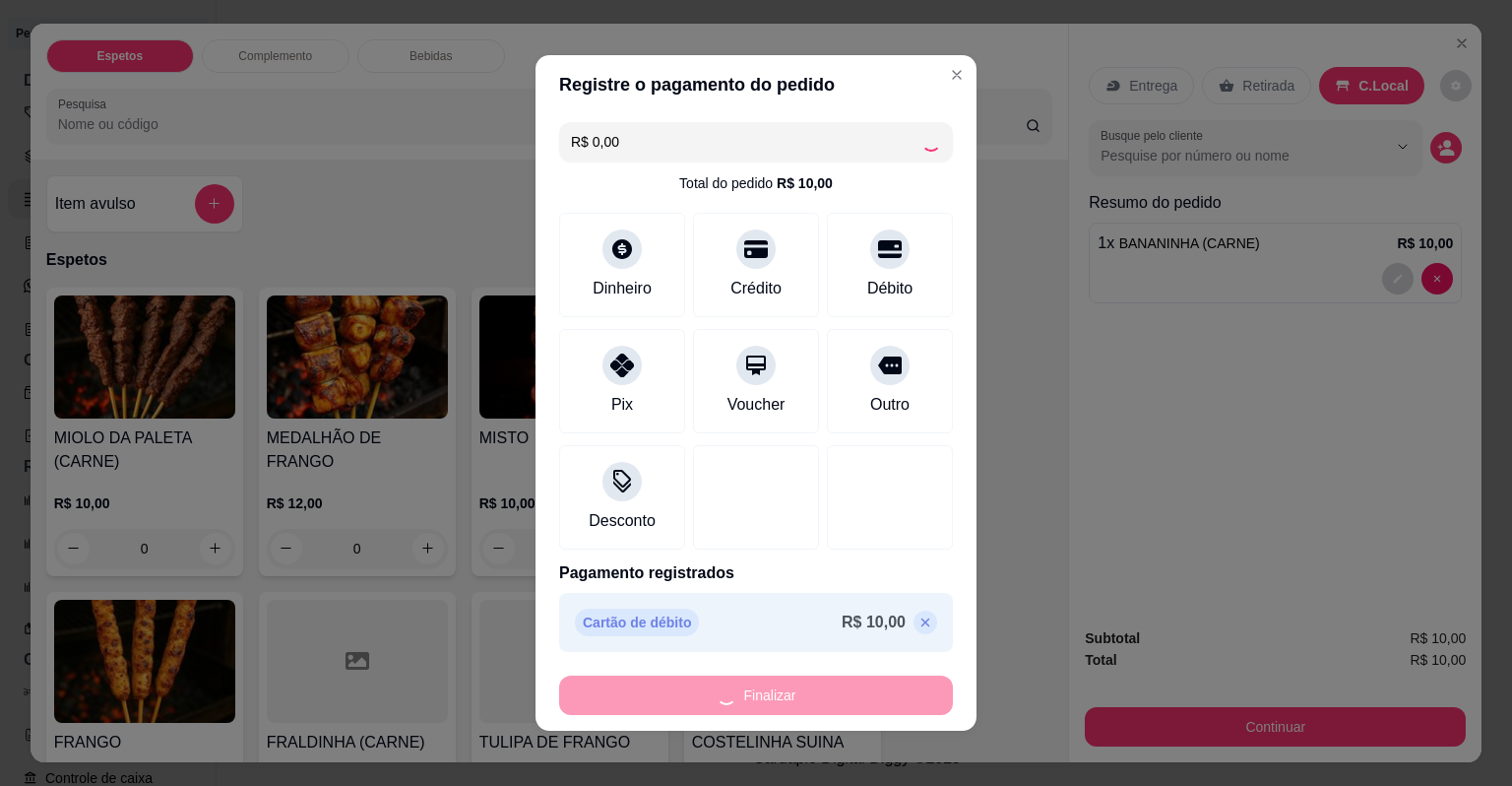 type on "0" 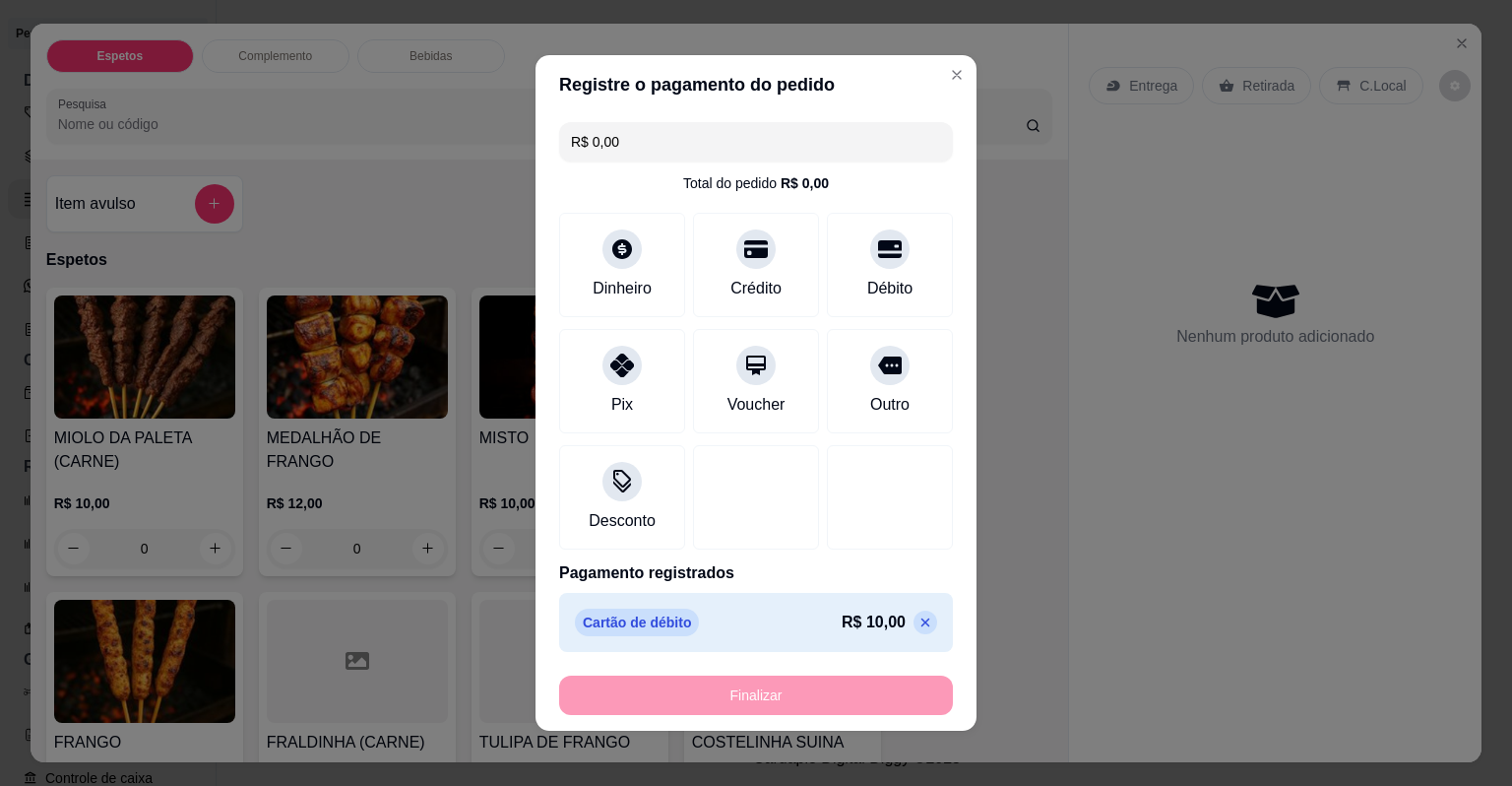 type on "-R$ 10,00" 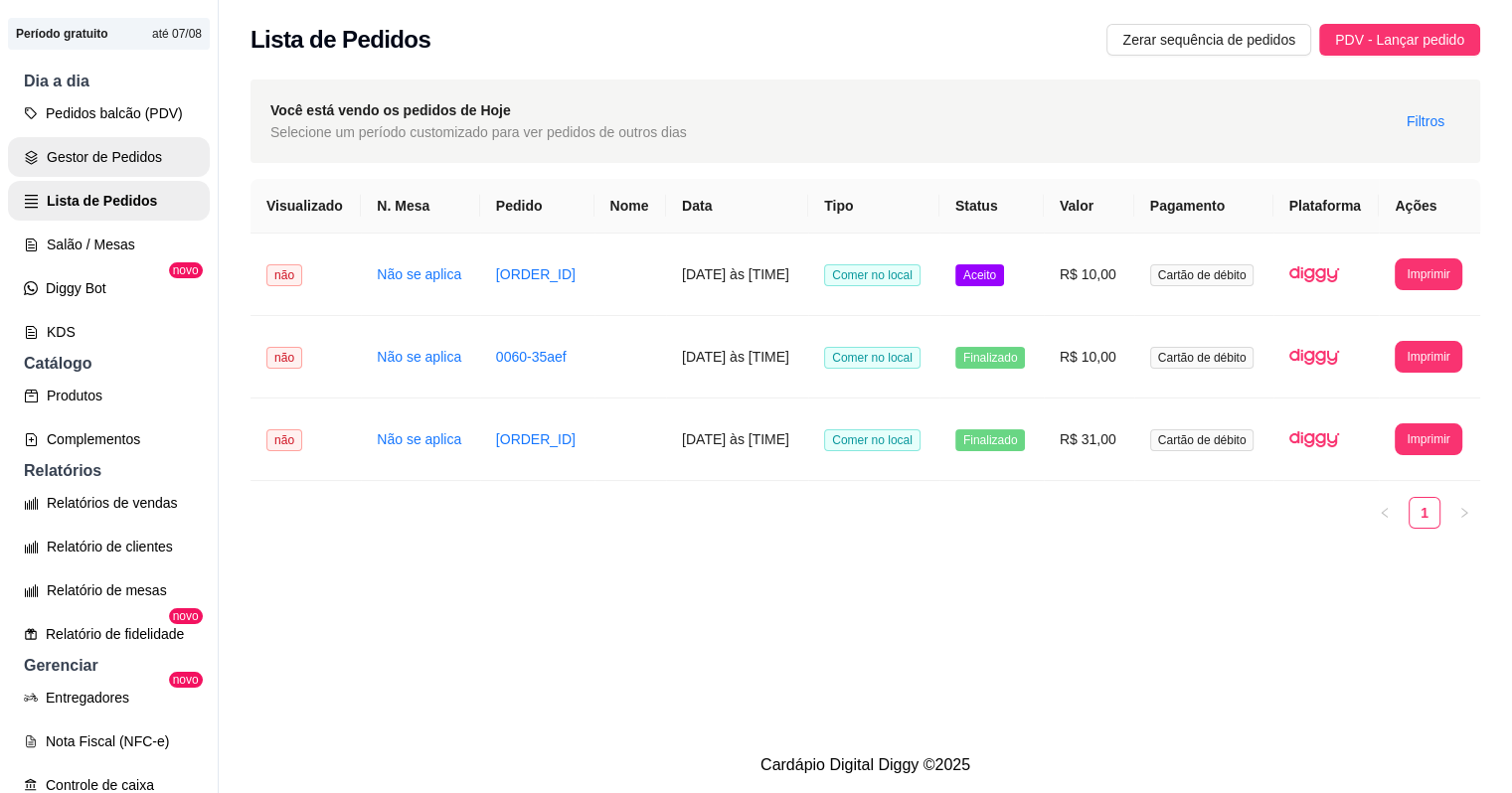 click on "Gestor de Pedidos" at bounding box center [108, 157] 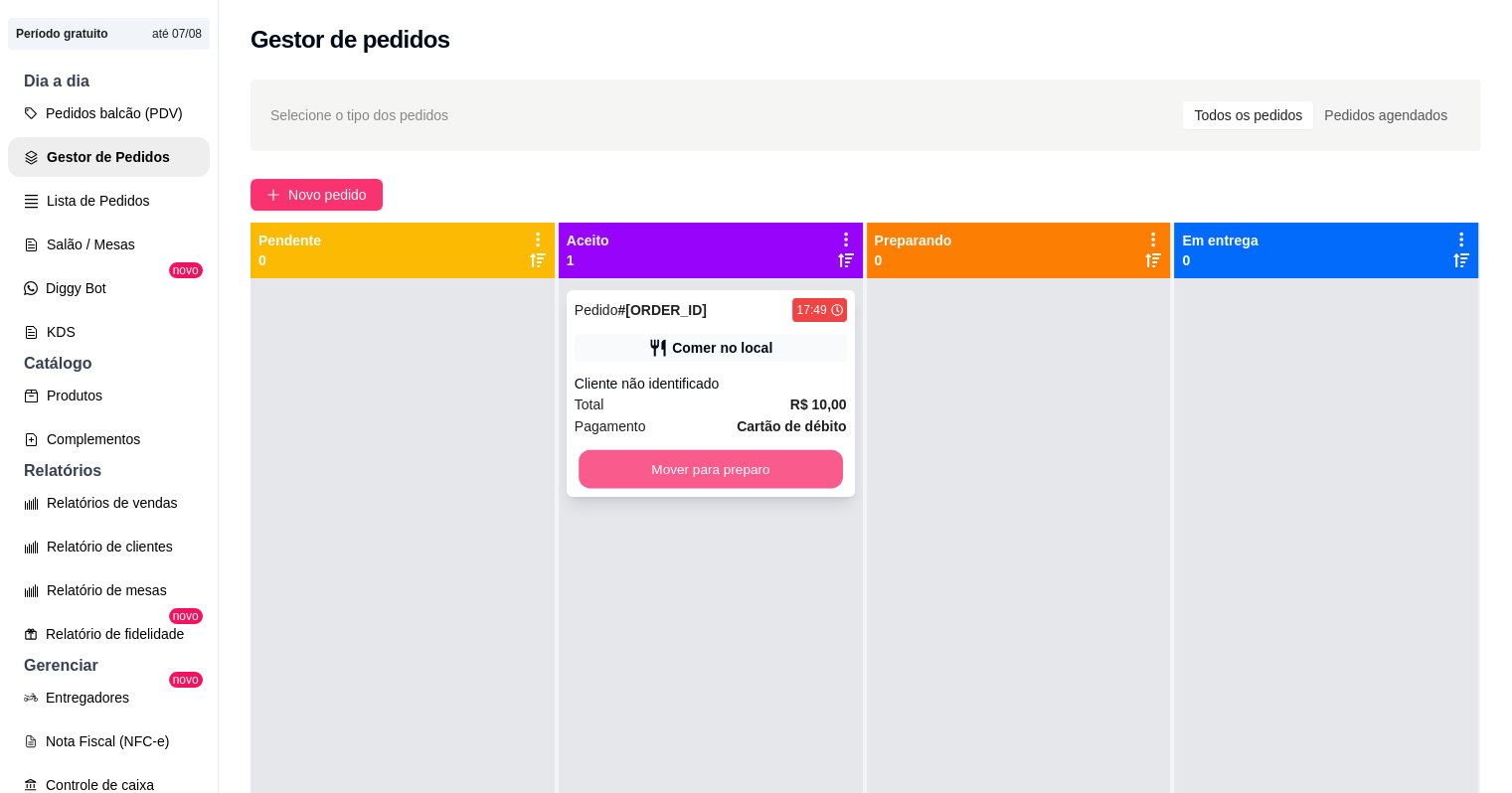 click on "Mover para preparo" at bounding box center [711, 469] 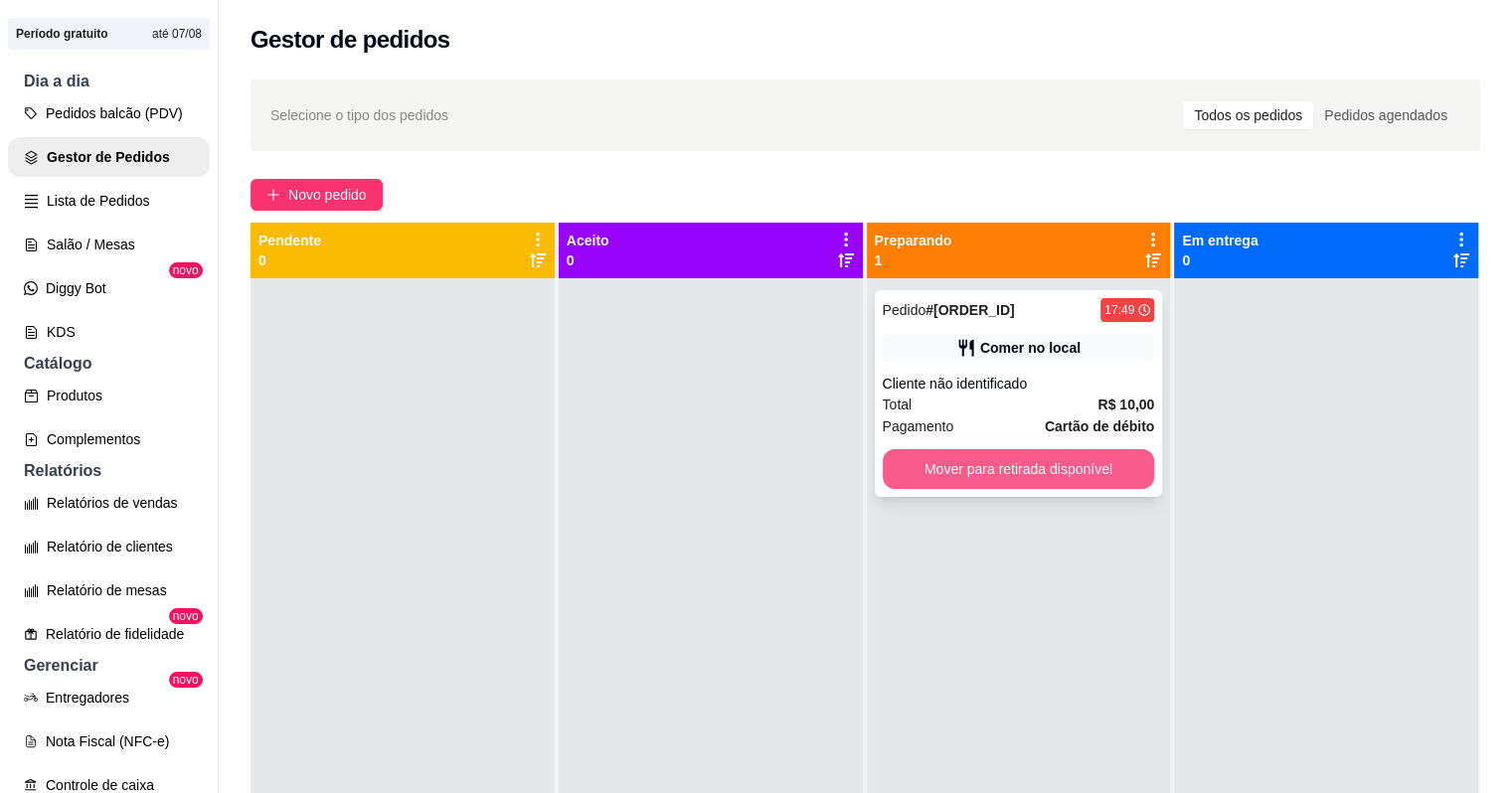 click on "Mover para retirada disponível" at bounding box center [1019, 469] 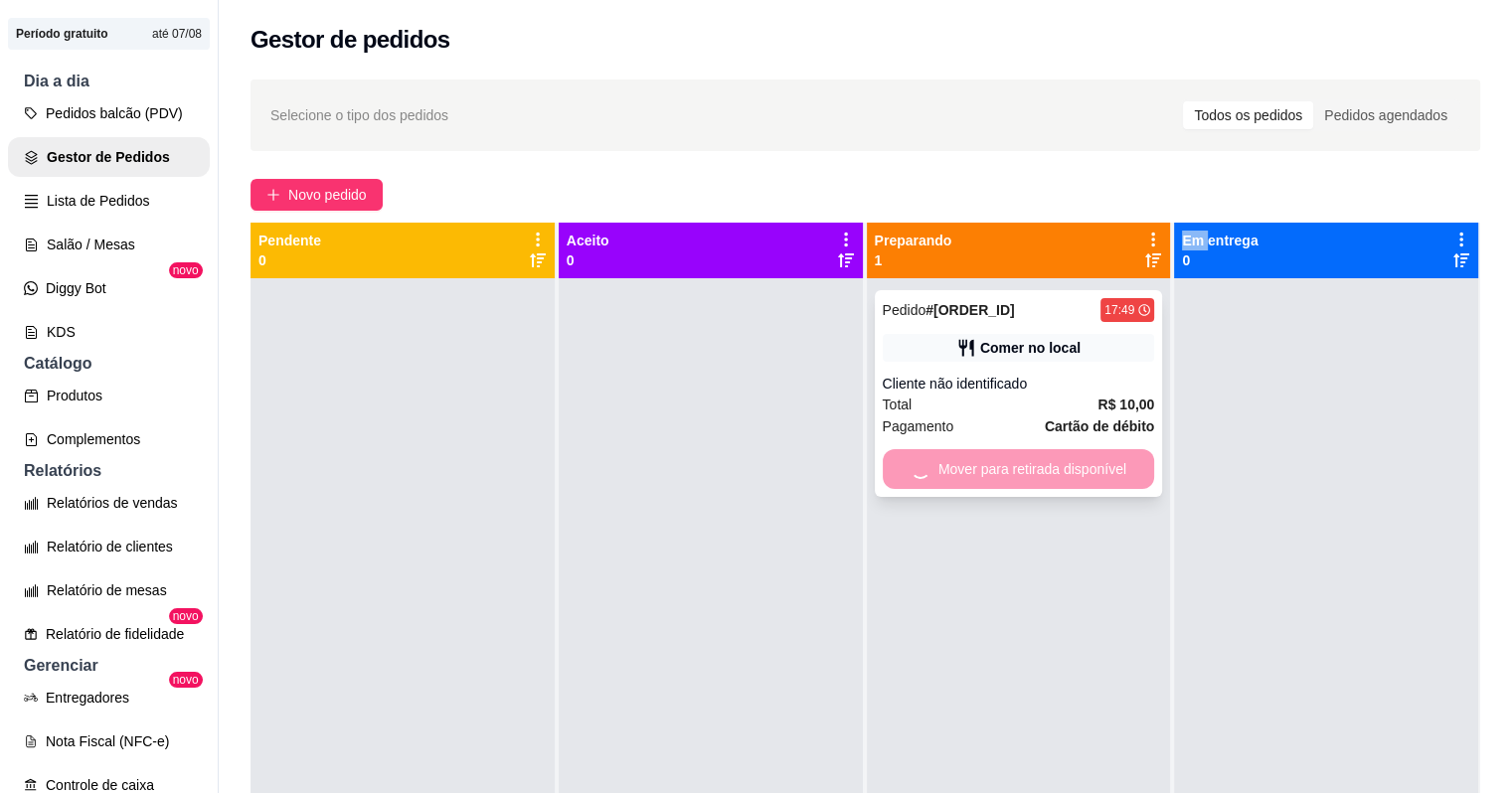 click on "Mover para retirada disponível" at bounding box center (1019, 469) 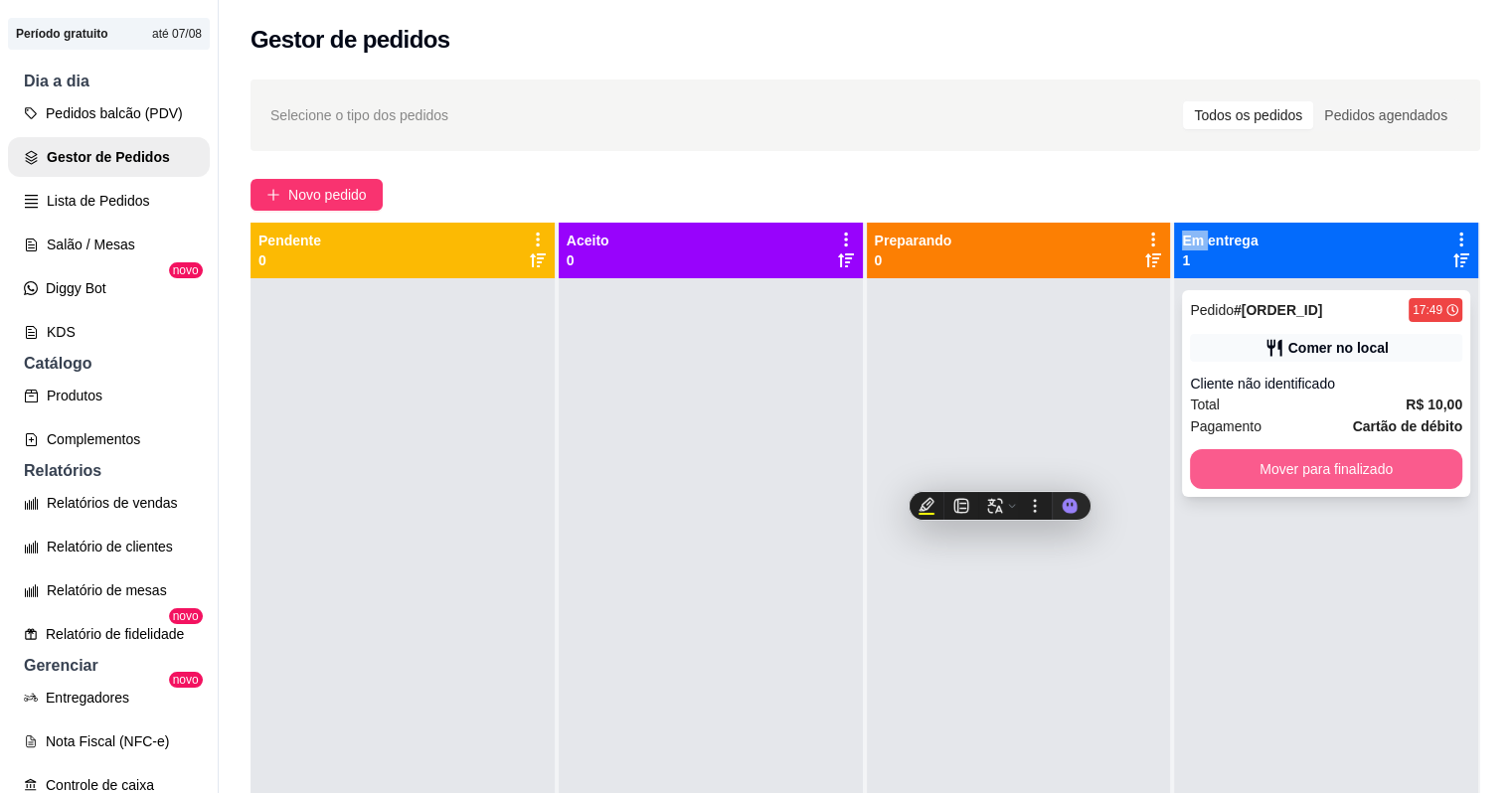 click on "Mover para finalizado" at bounding box center [1326, 469] 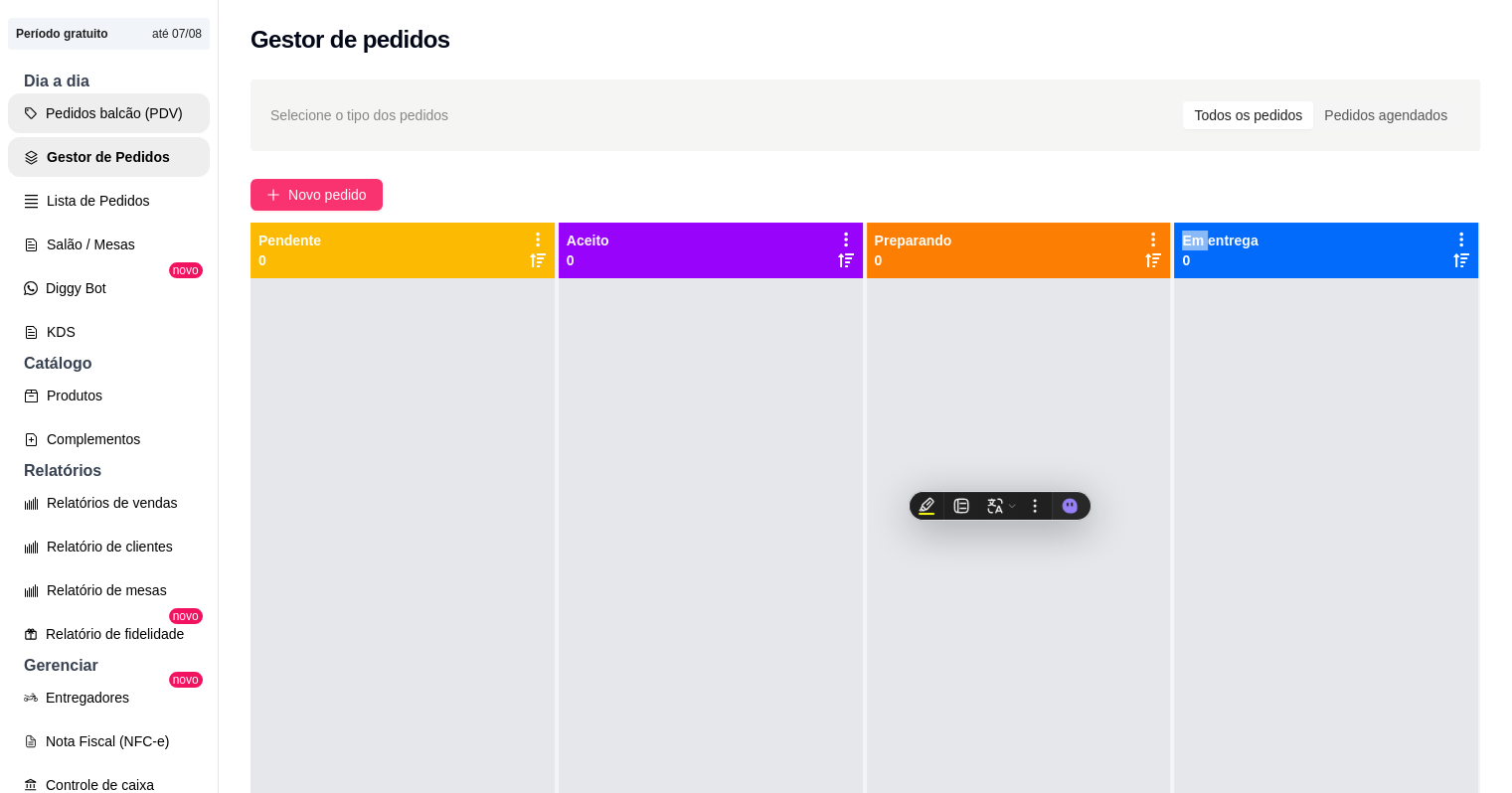 click on "Pedidos balcão (PDV)" at bounding box center [108, 113] 